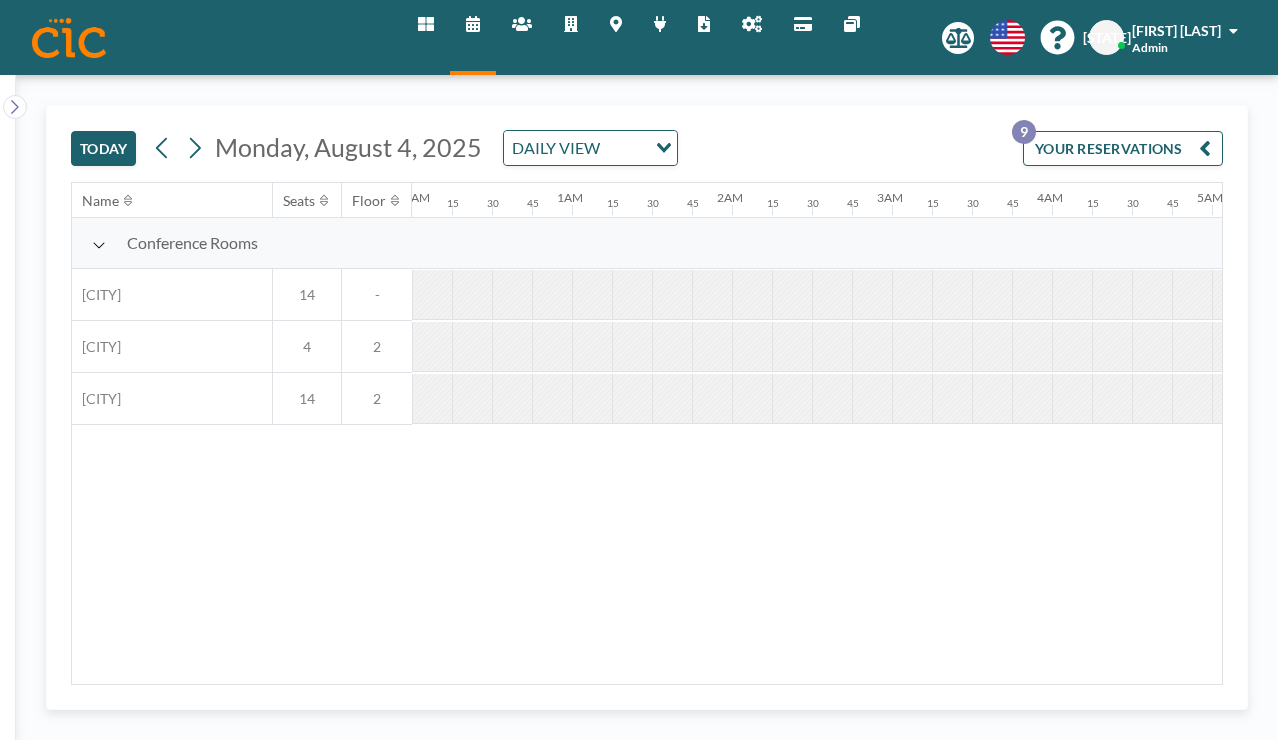 scroll, scrollTop: 0, scrollLeft: 0, axis: both 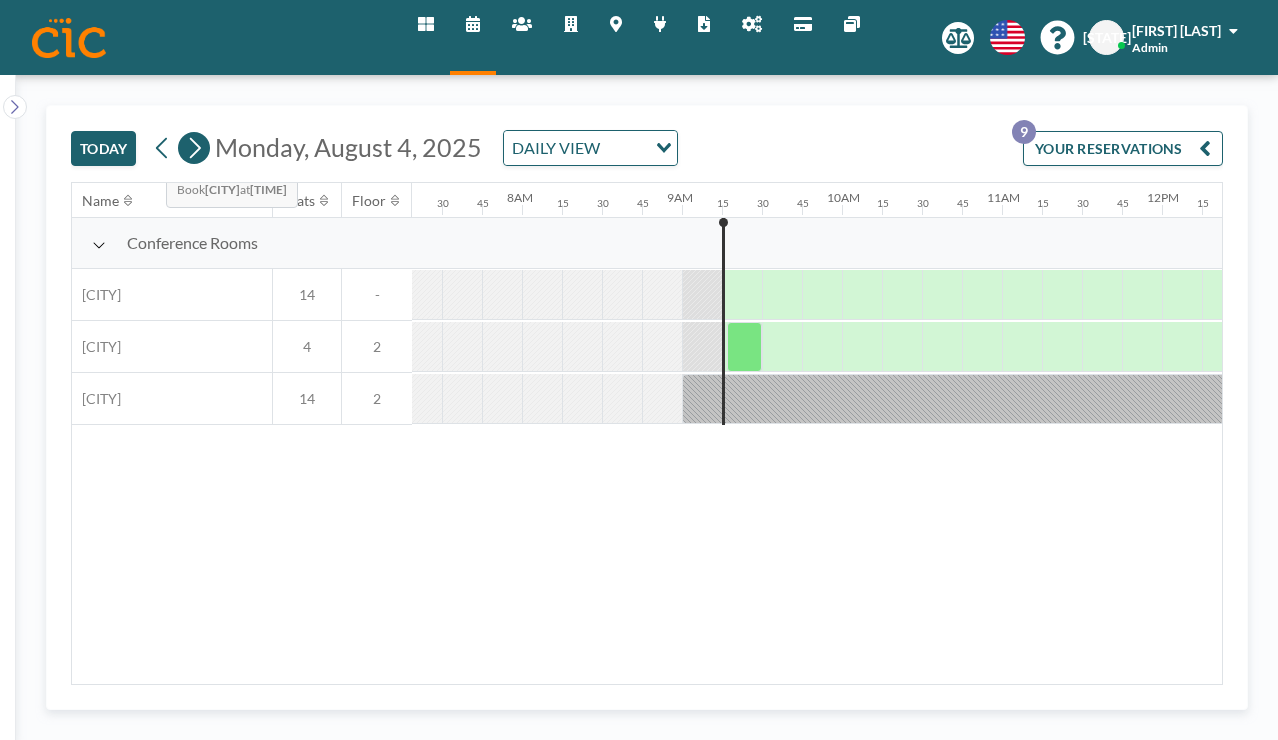 click 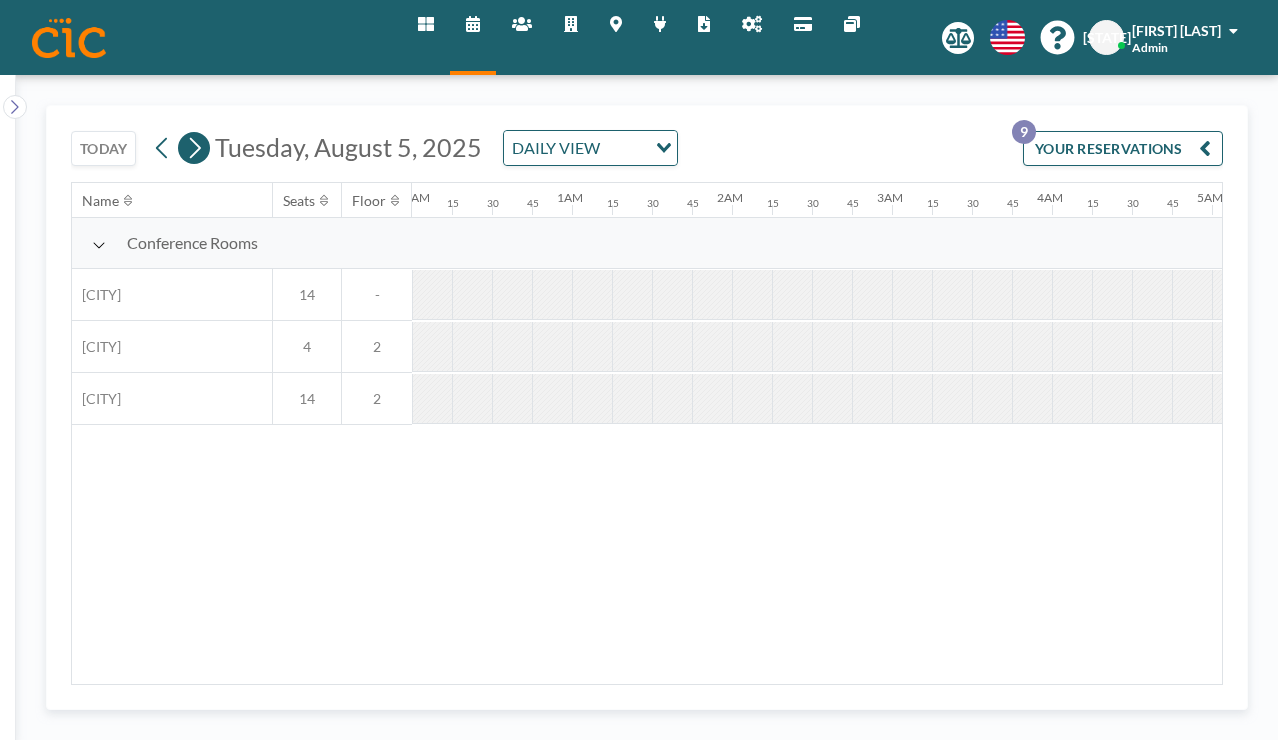 scroll, scrollTop: 0, scrollLeft: 1040, axis: horizontal 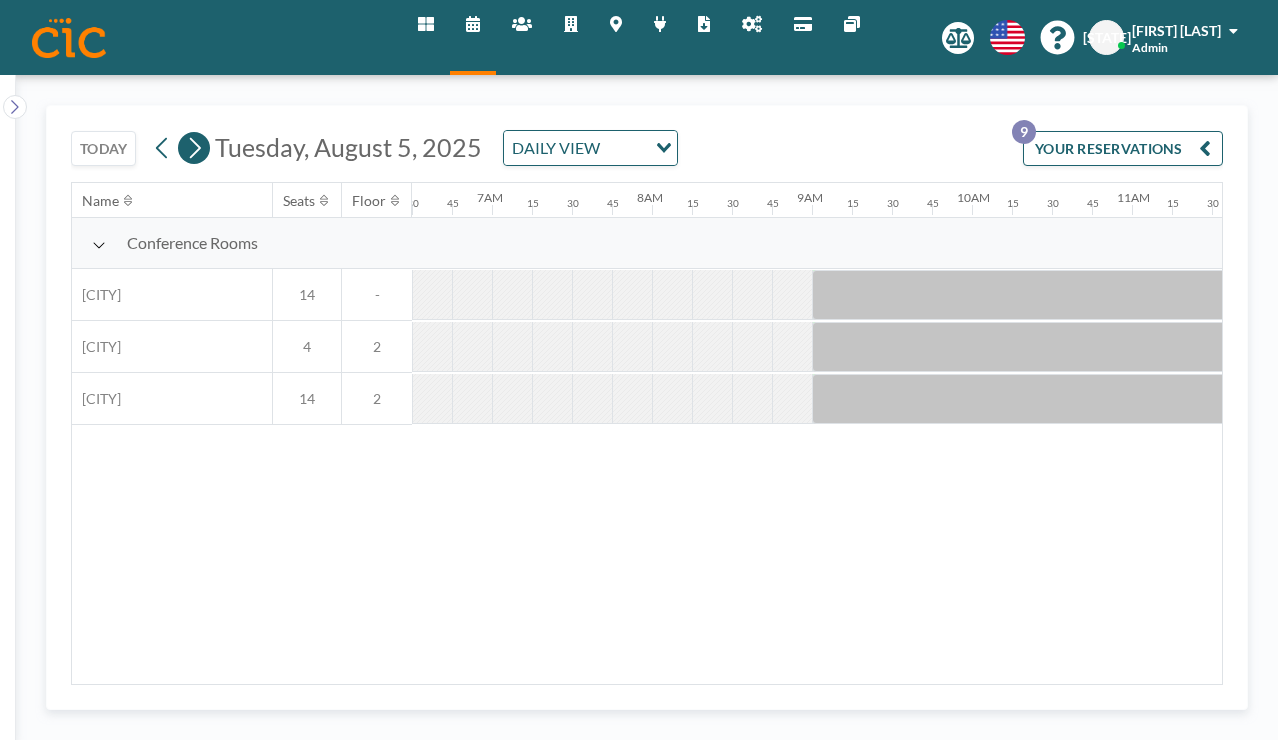 click 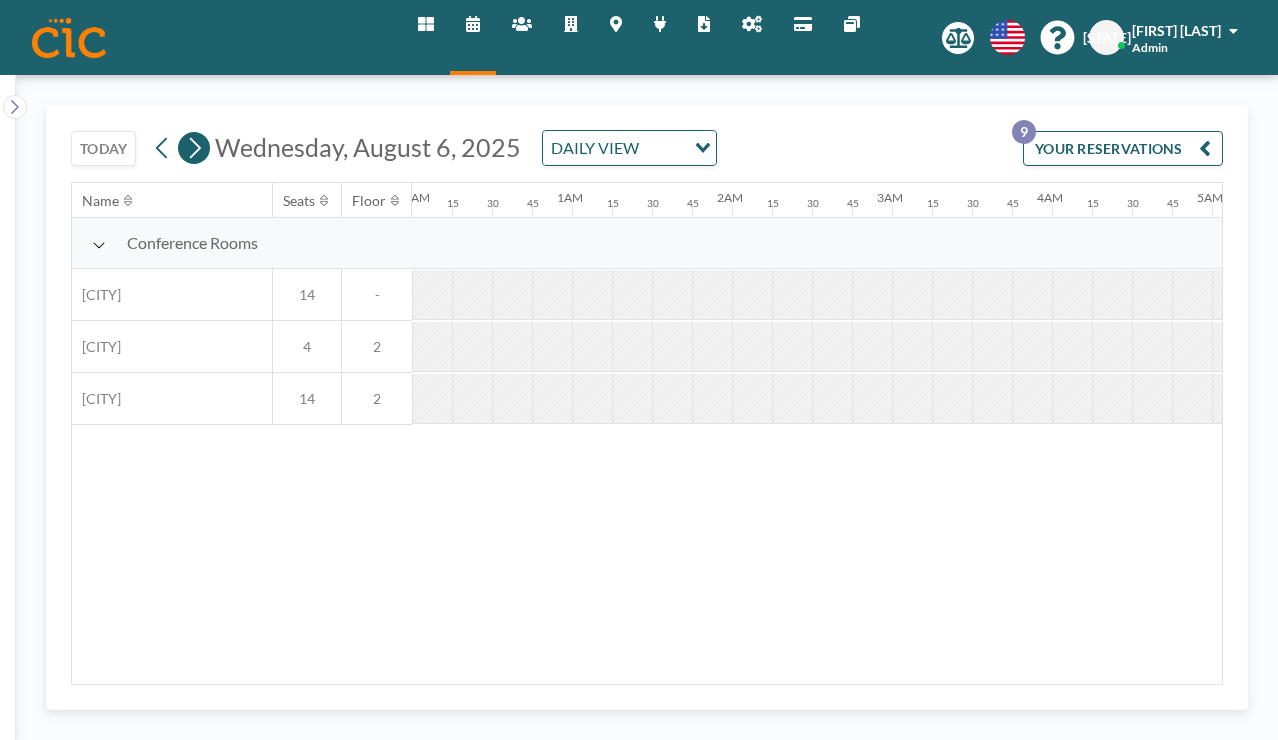scroll, scrollTop: 0, scrollLeft: 1008, axis: horizontal 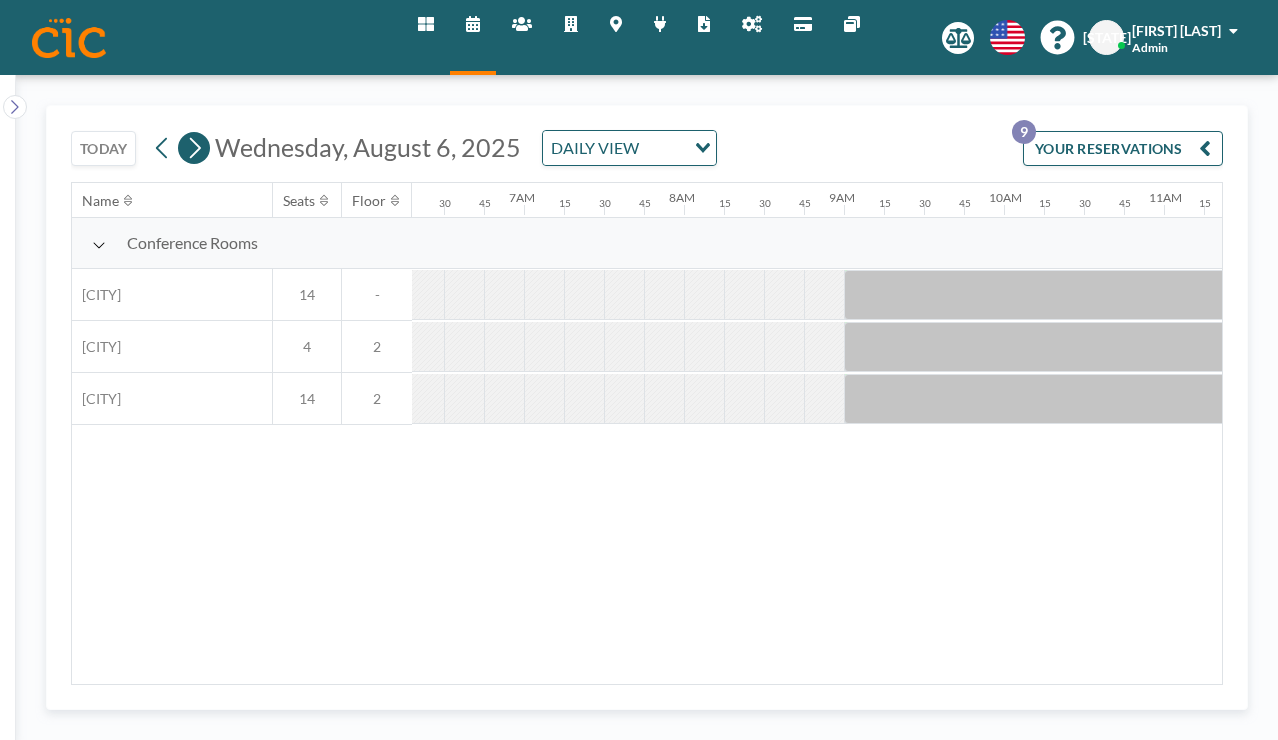click 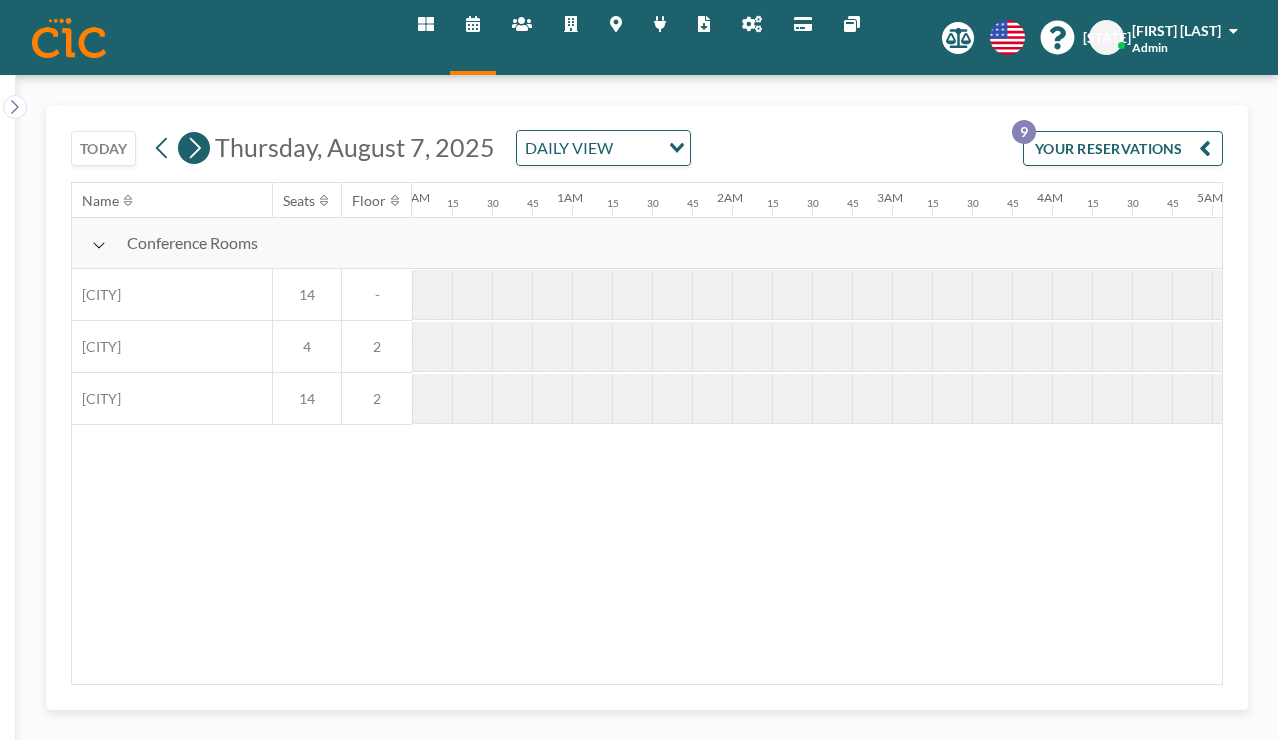 scroll, scrollTop: 0, scrollLeft: 1008, axis: horizontal 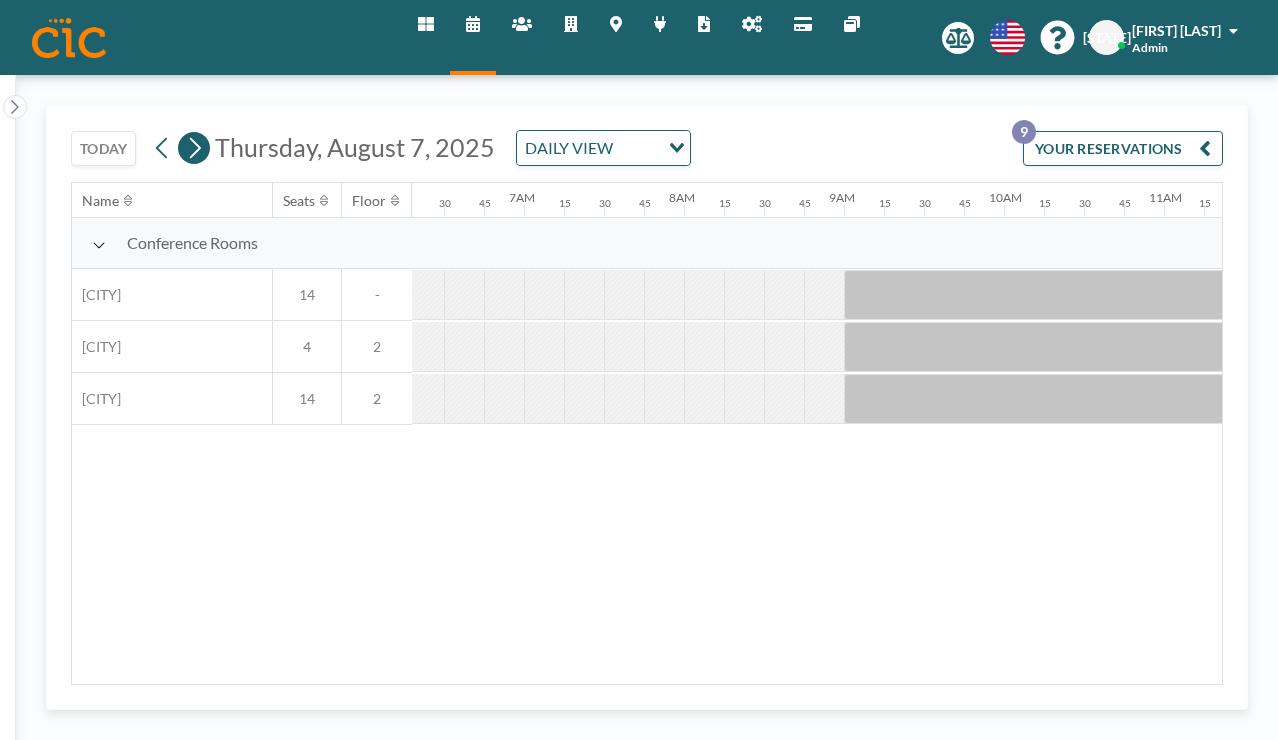 click 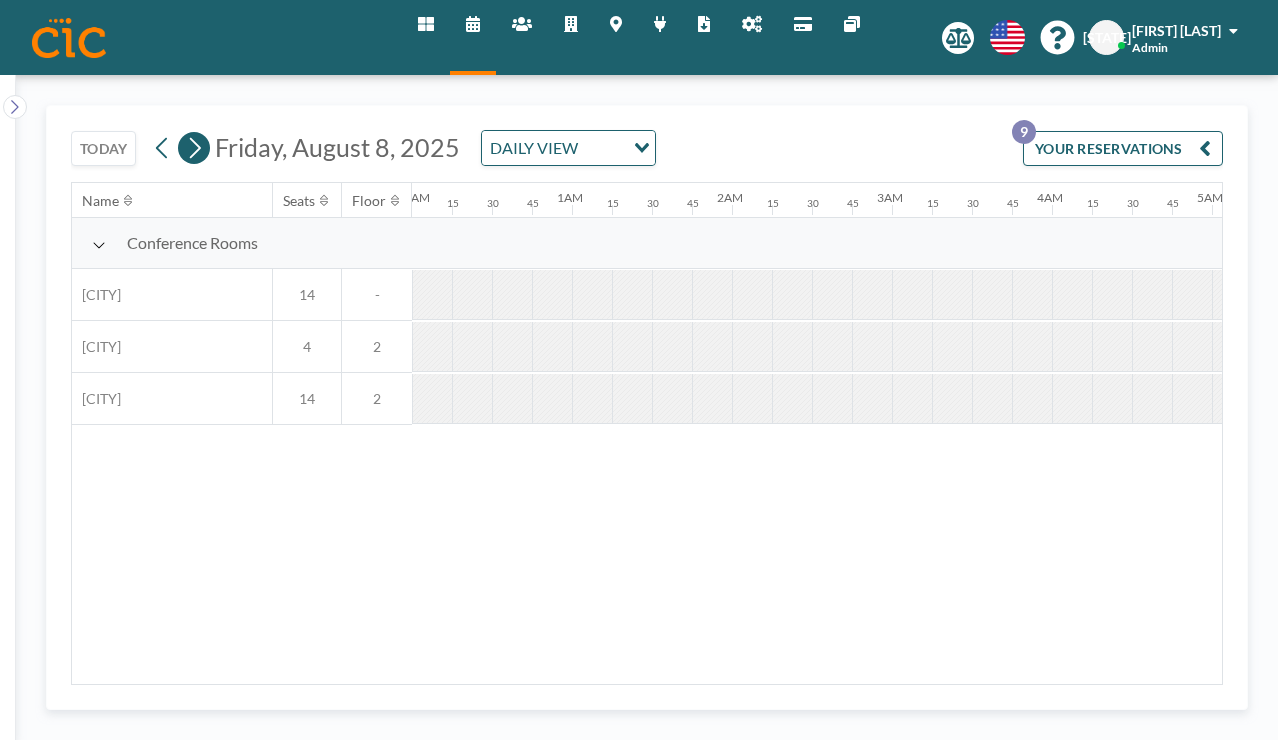 scroll, scrollTop: 0, scrollLeft: 1008, axis: horizontal 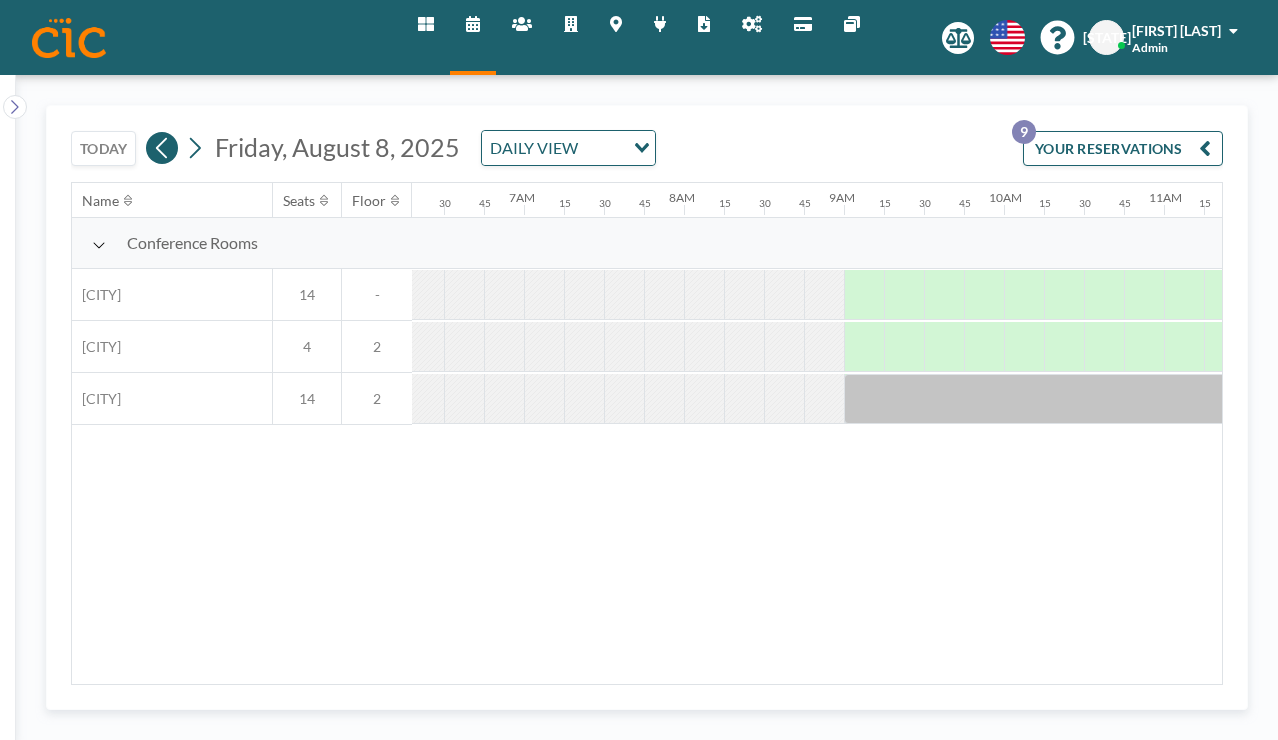 click 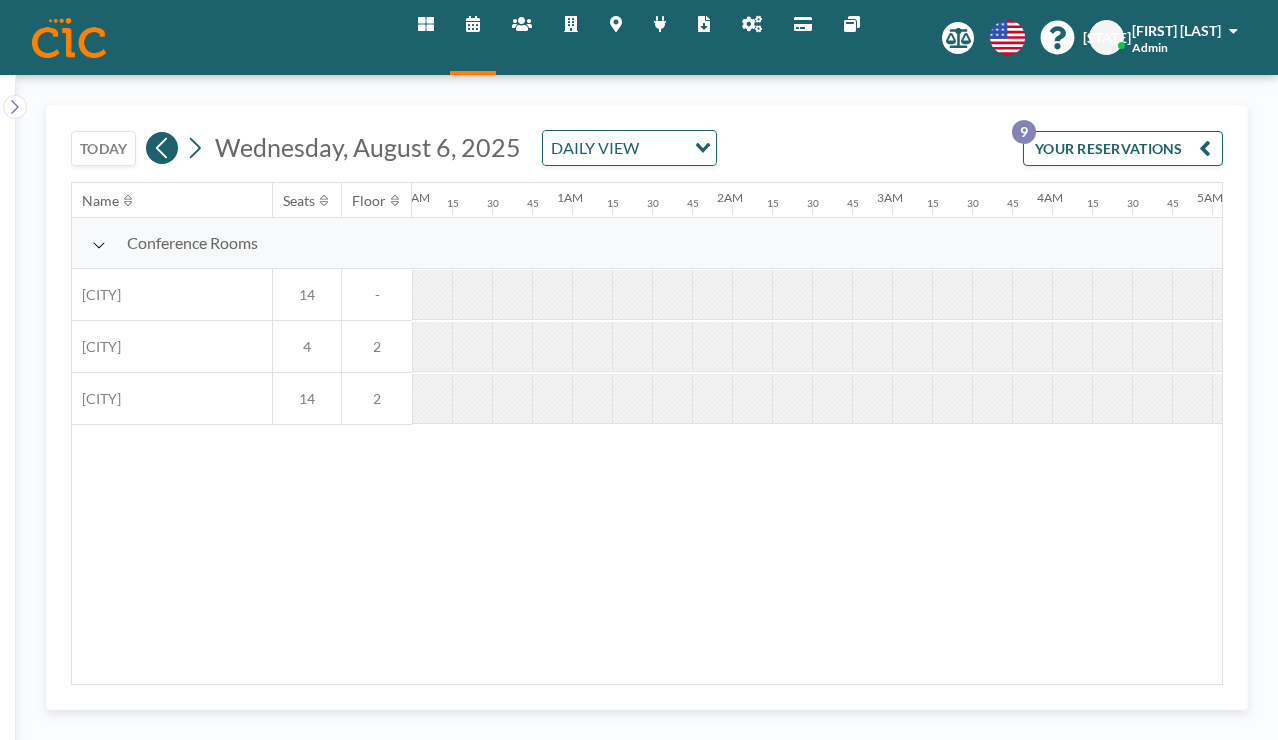 click 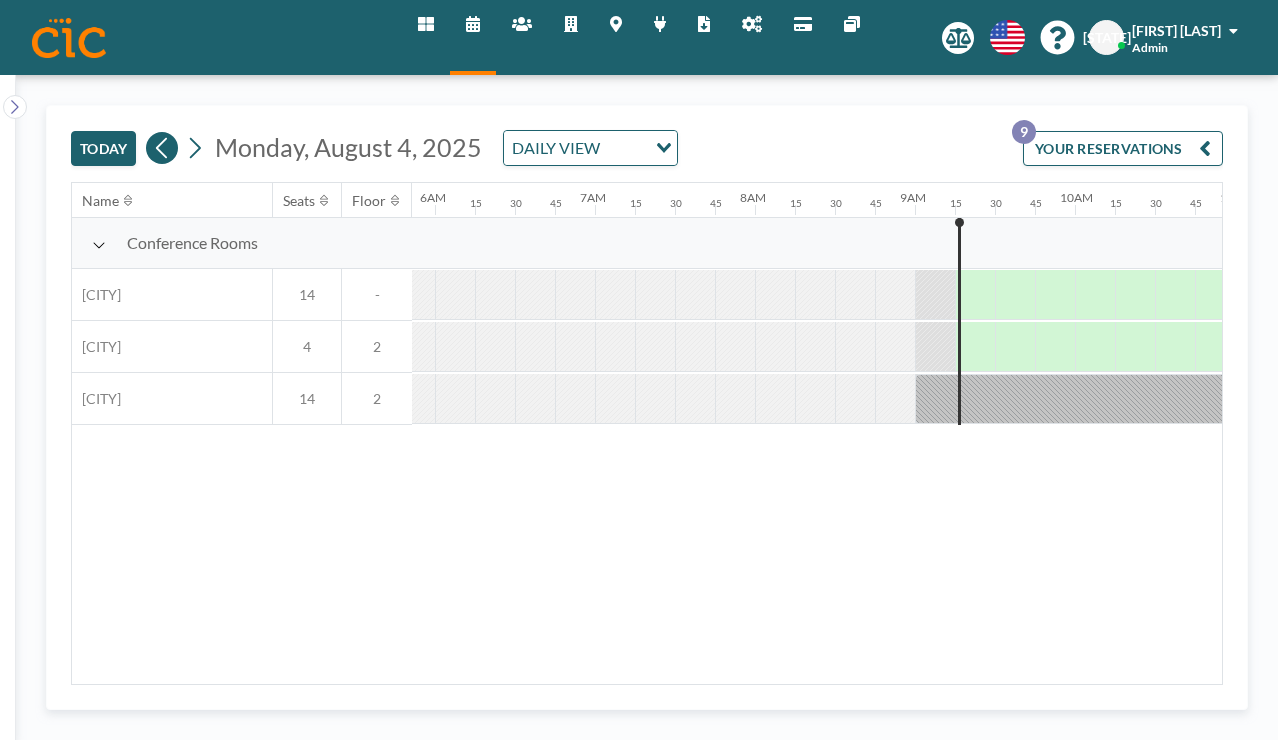 scroll, scrollTop: 0, scrollLeft: 1170, axis: horizontal 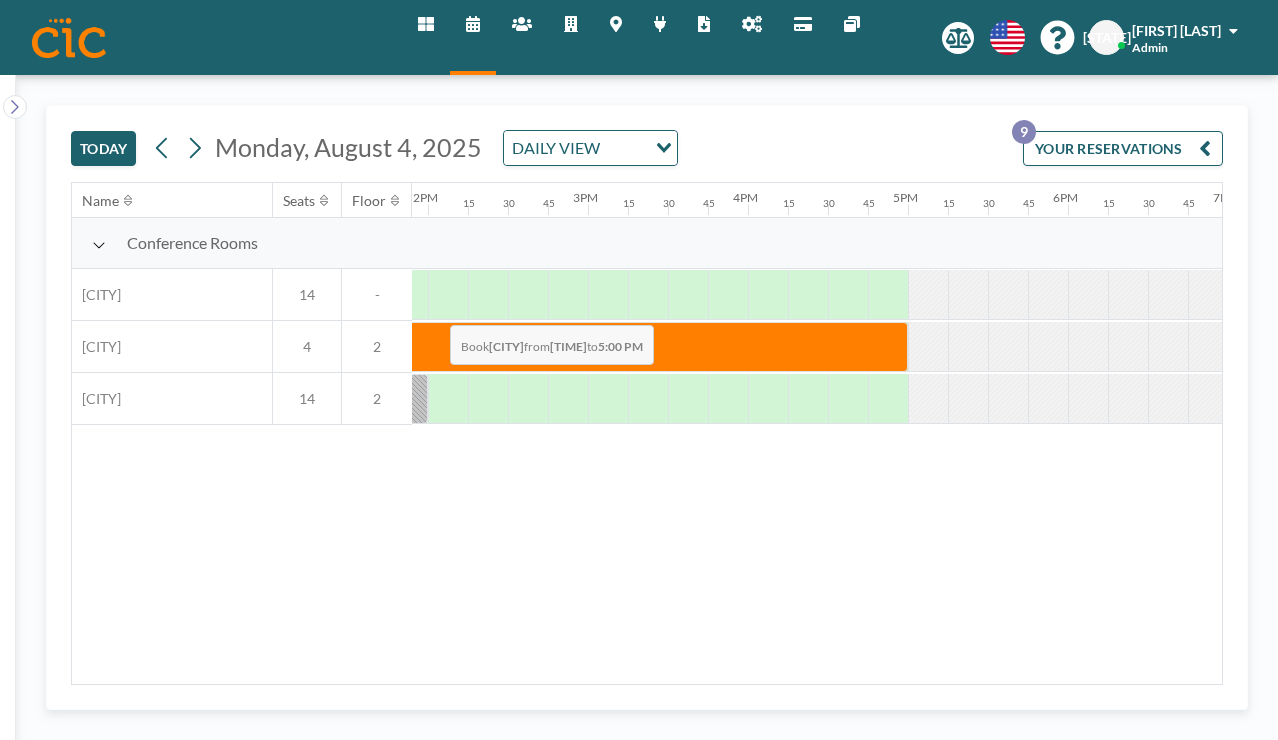 drag, startPoint x: 378, startPoint y: 277, endPoint x: 439, endPoint y: 284, distance: 61.400326 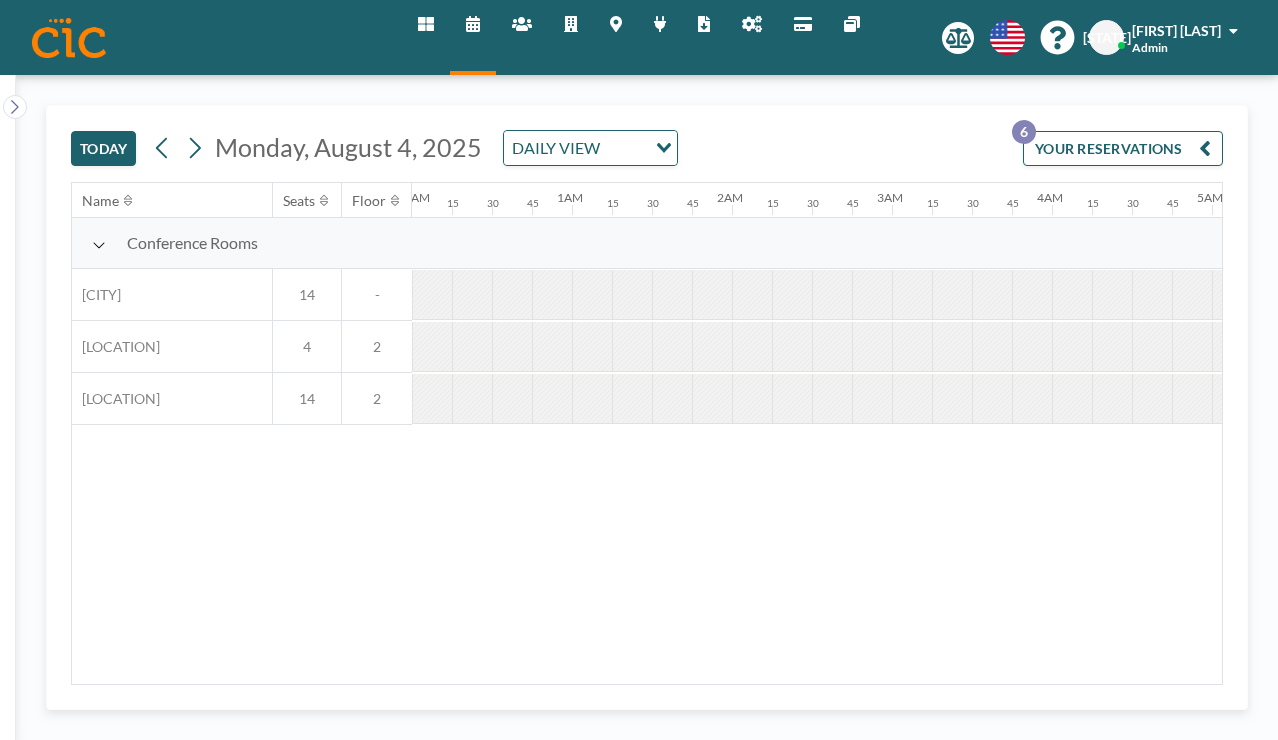 scroll, scrollTop: 0, scrollLeft: 0, axis: both 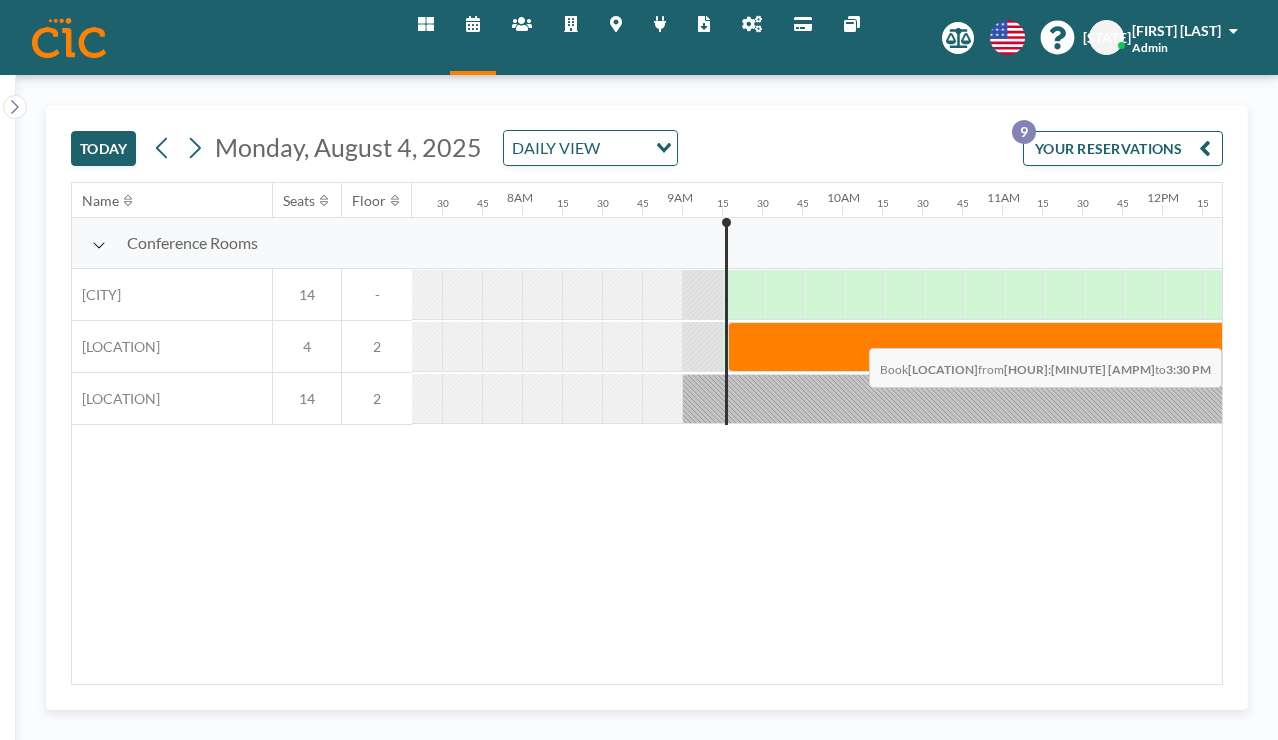 drag, startPoint x: 383, startPoint y: 279, endPoint x: 1180, endPoint y: 302, distance: 797.3318 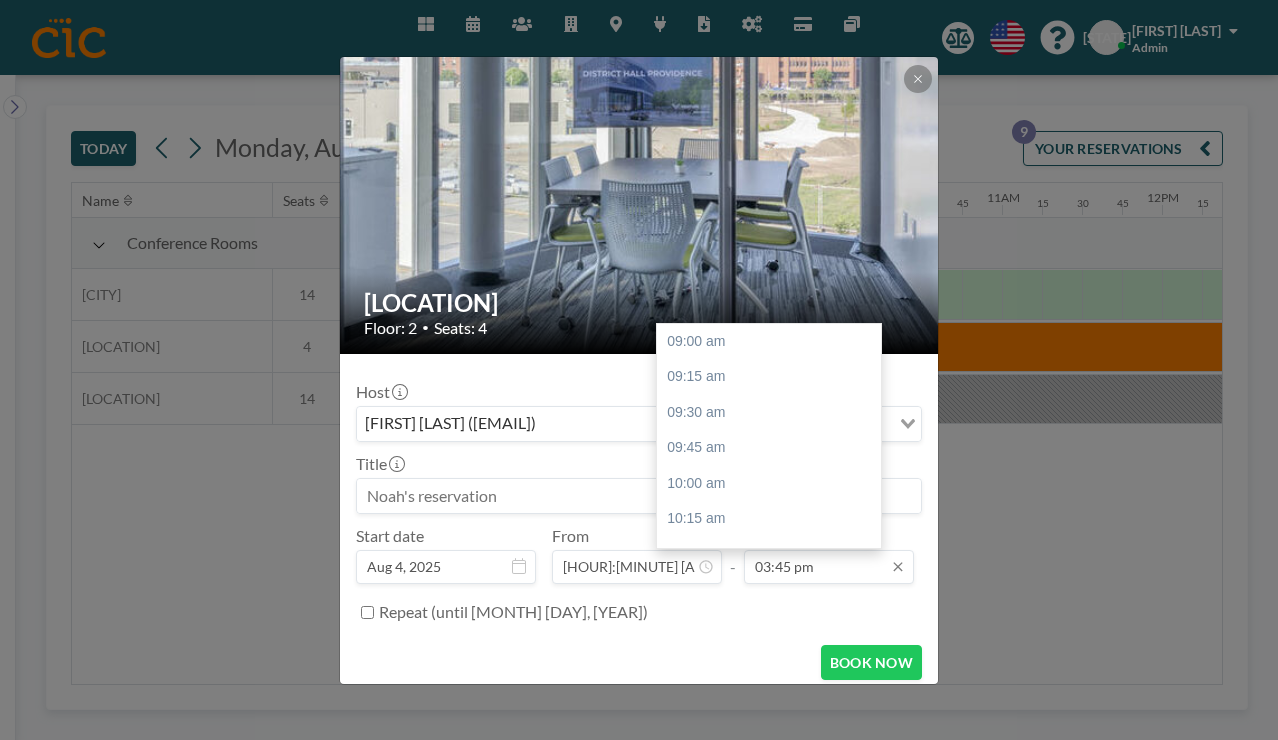 click on "03:45 pm" at bounding box center [829, 567] 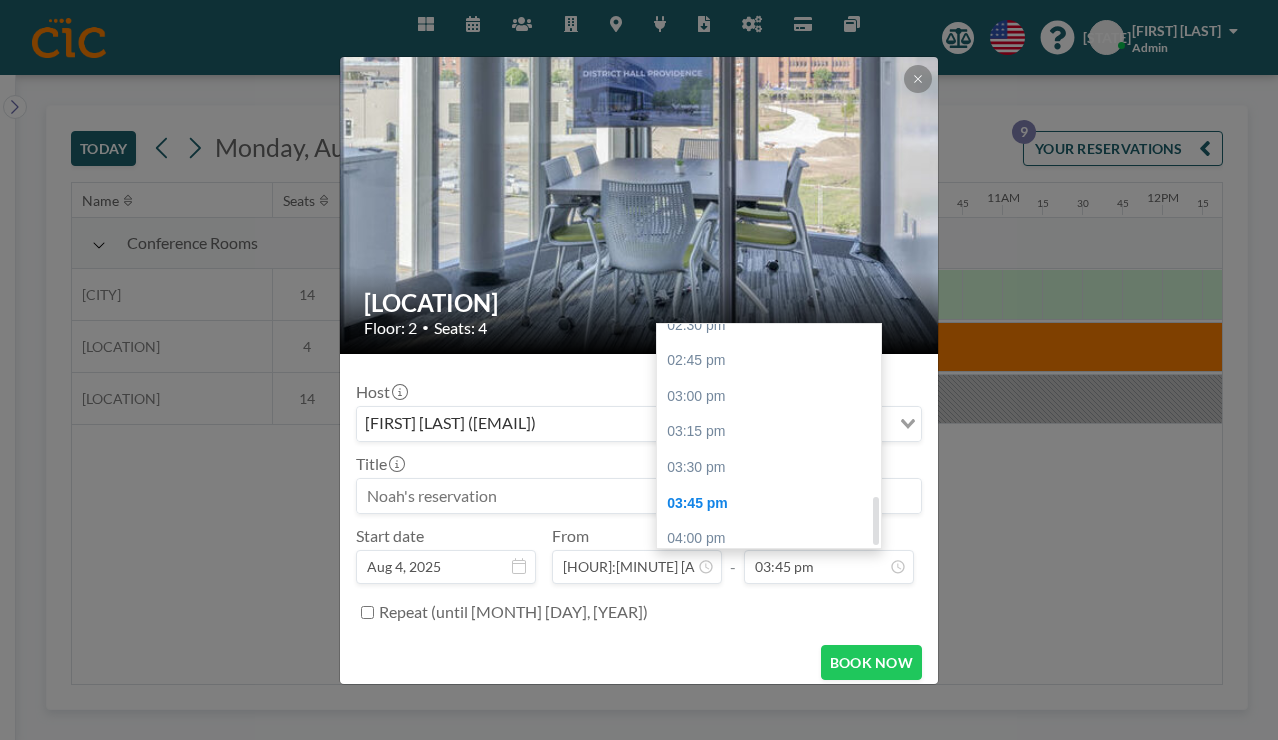 click on "05:00 pm" at bounding box center [769, 682] 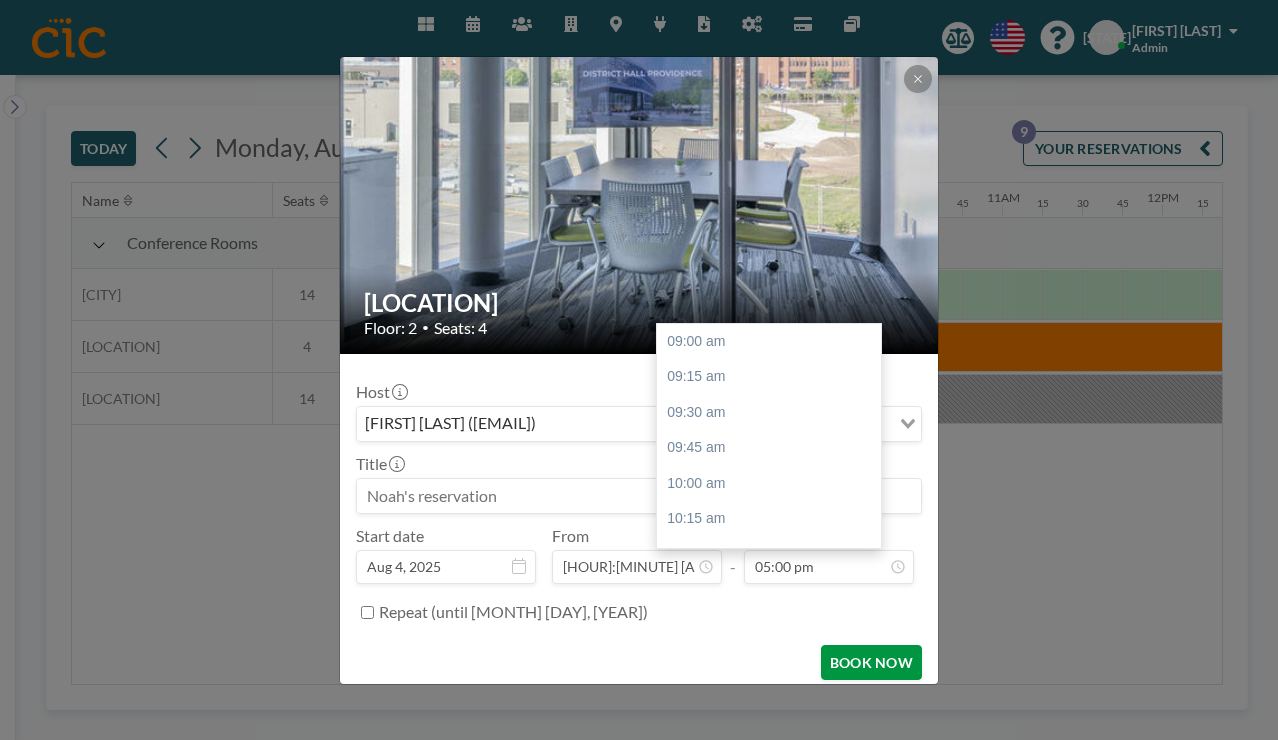 scroll, scrollTop: 799, scrollLeft: 0, axis: vertical 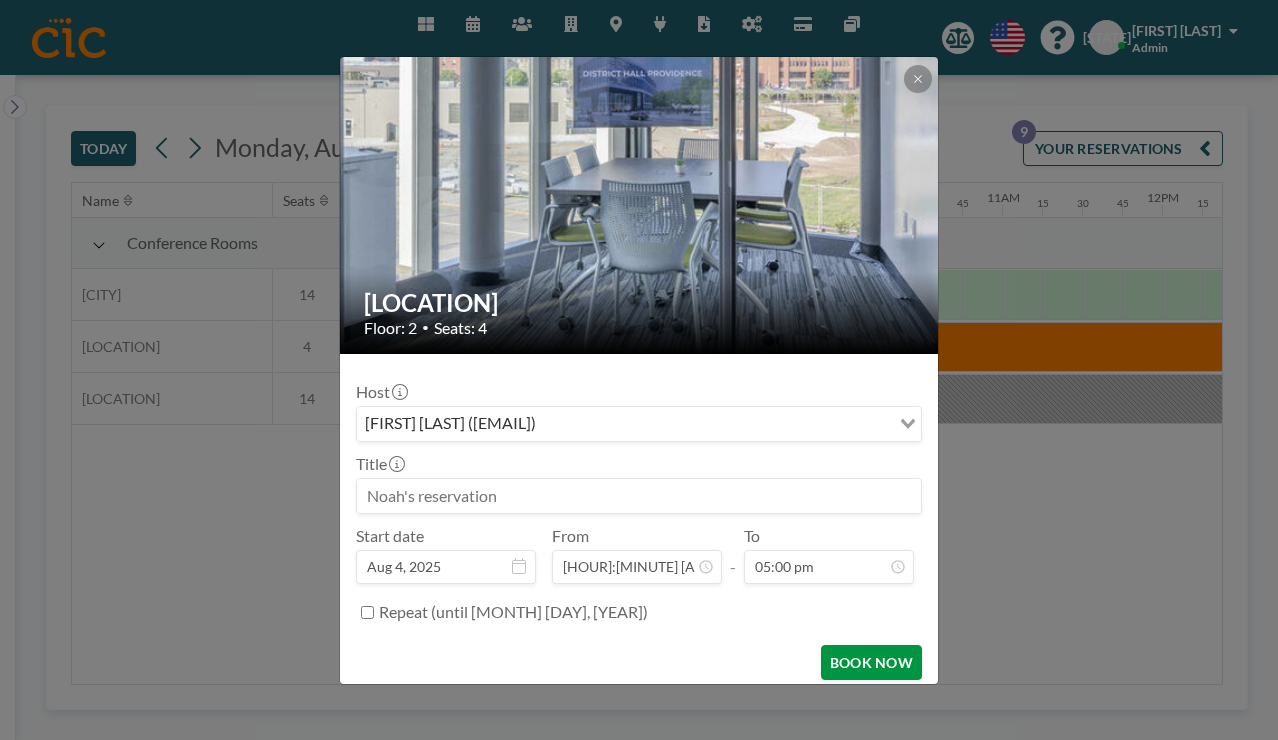 click on "BOOK NOW" at bounding box center (871, 662) 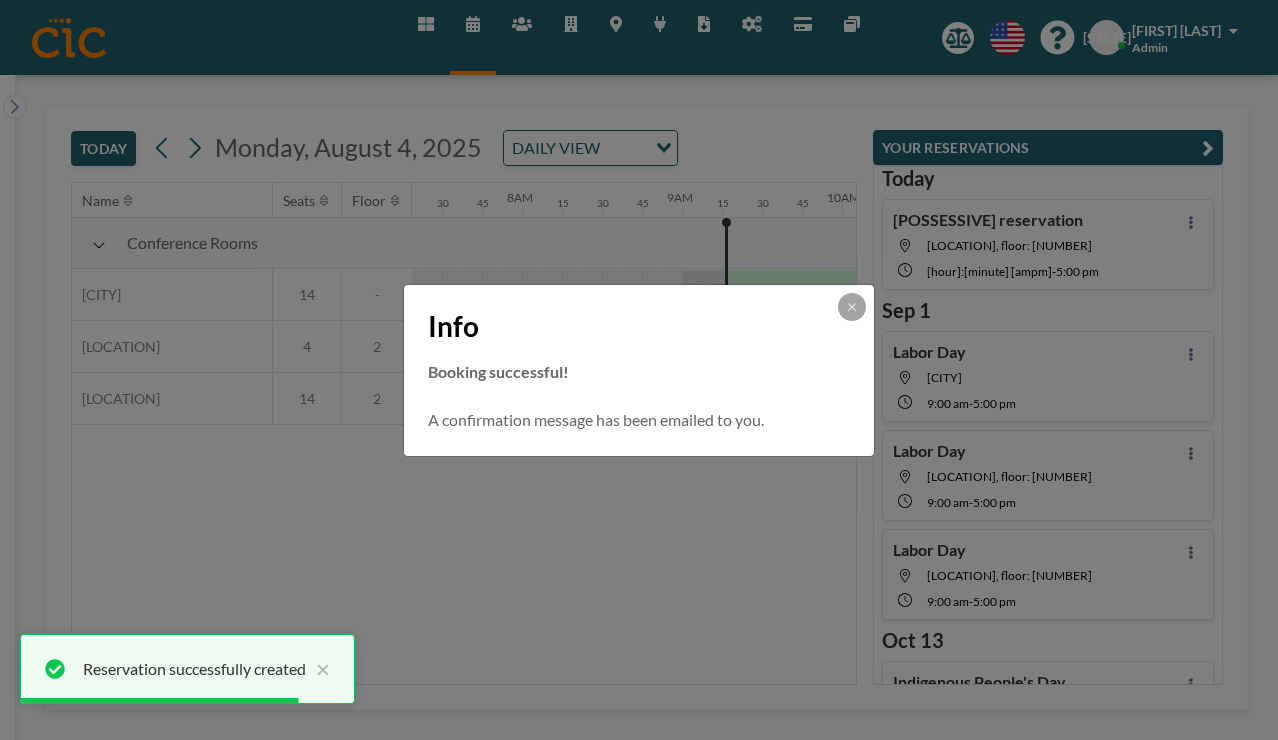 scroll, scrollTop: 0, scrollLeft: 0, axis: both 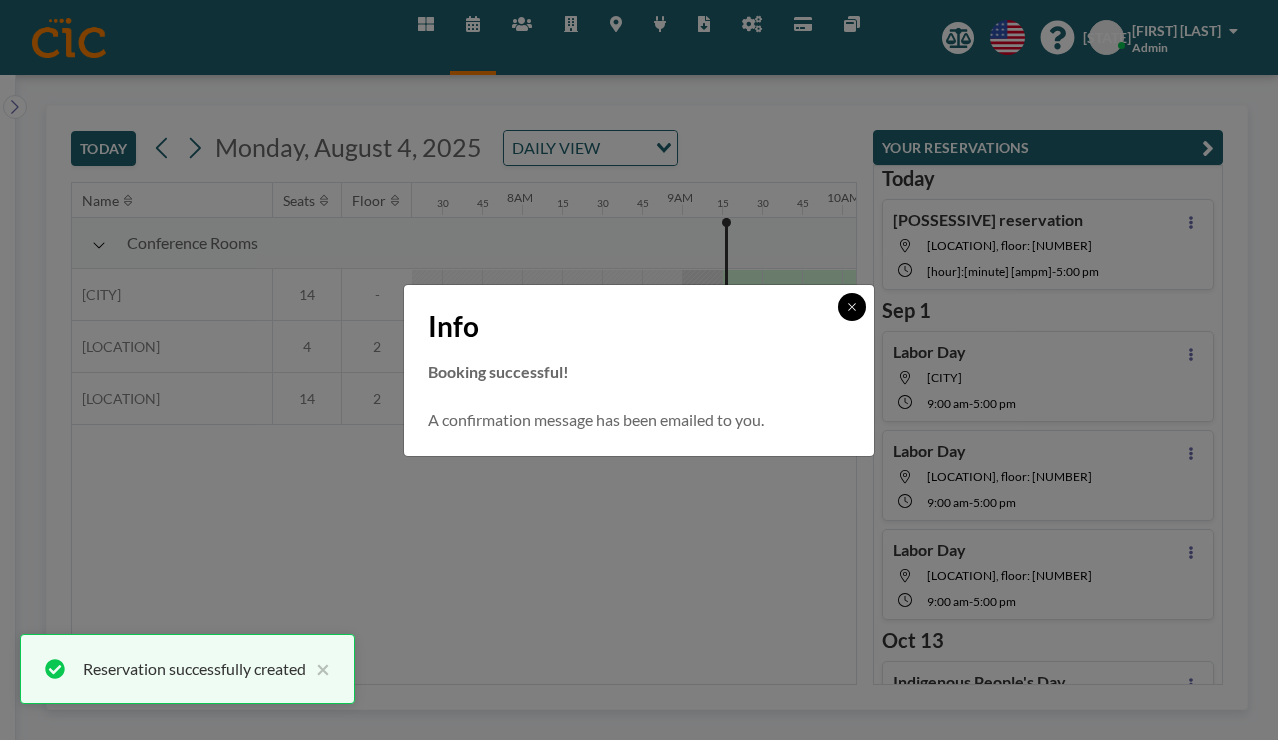 click at bounding box center [852, 307] 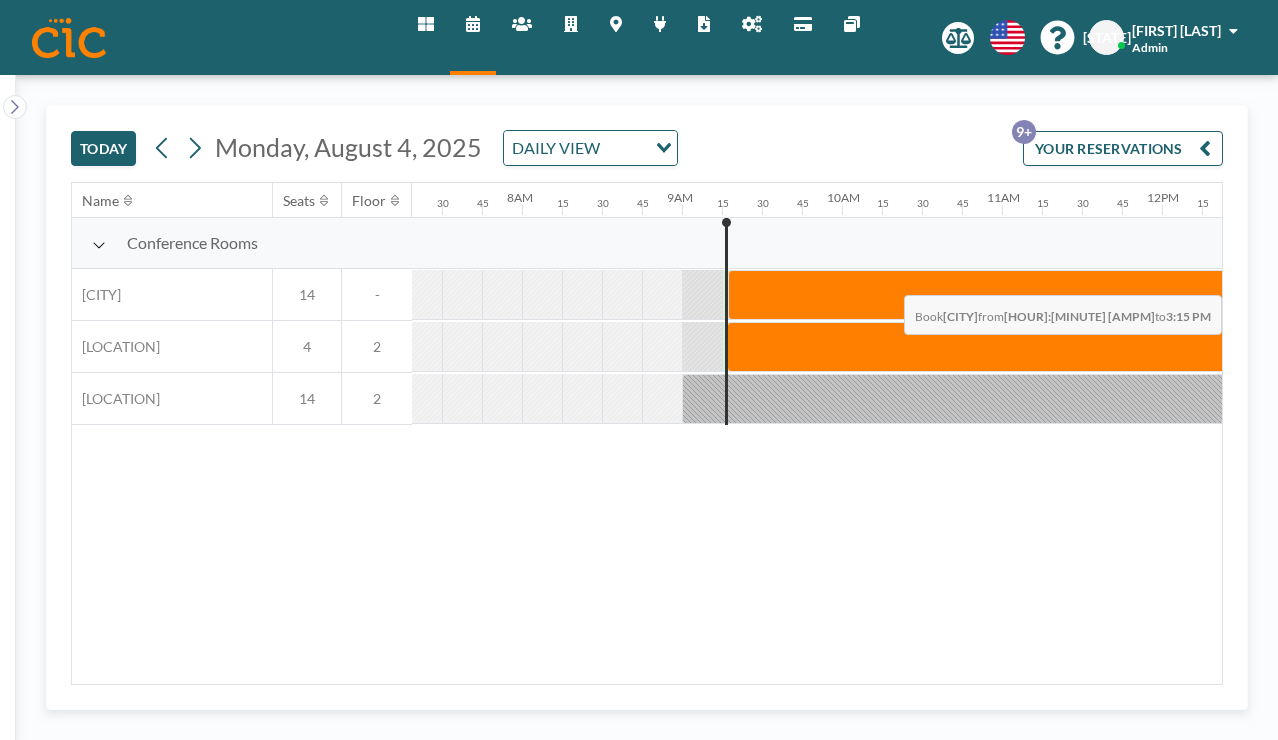 drag, startPoint x: 394, startPoint y: 238, endPoint x: 1134, endPoint y: 249, distance: 740.0817 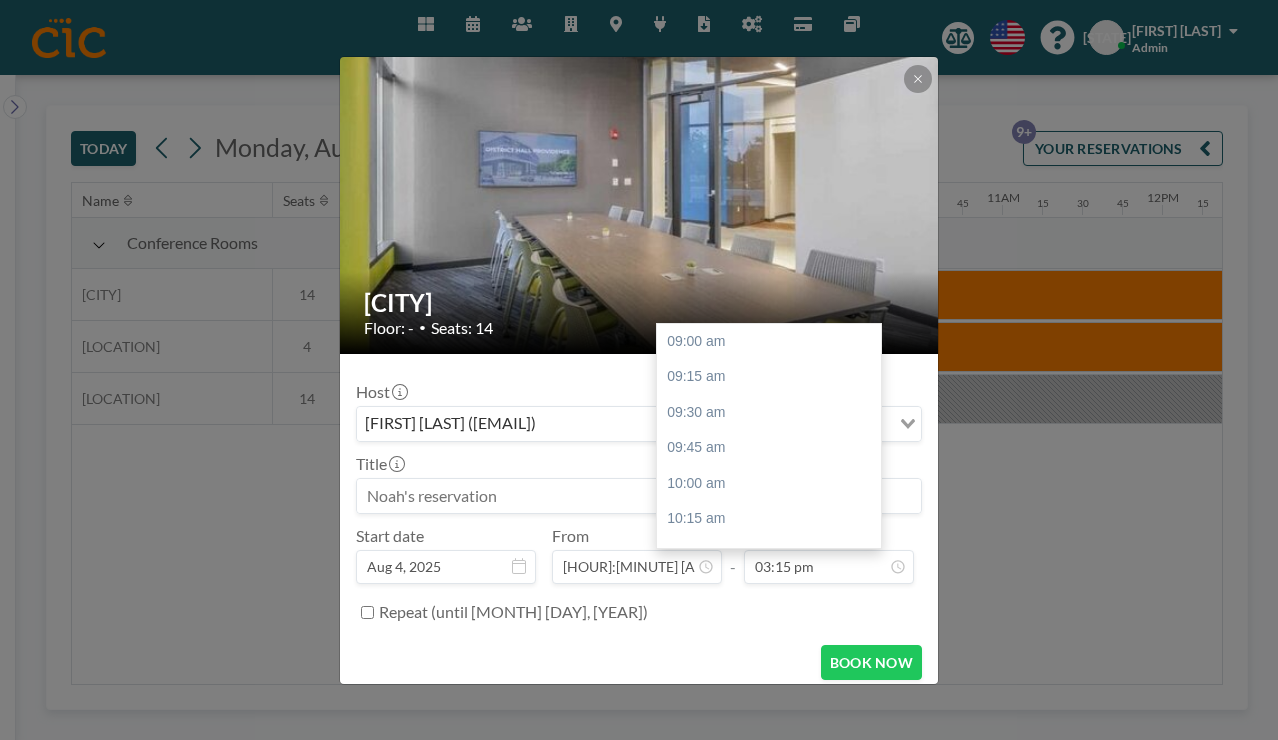 scroll, scrollTop: 775, scrollLeft: 0, axis: vertical 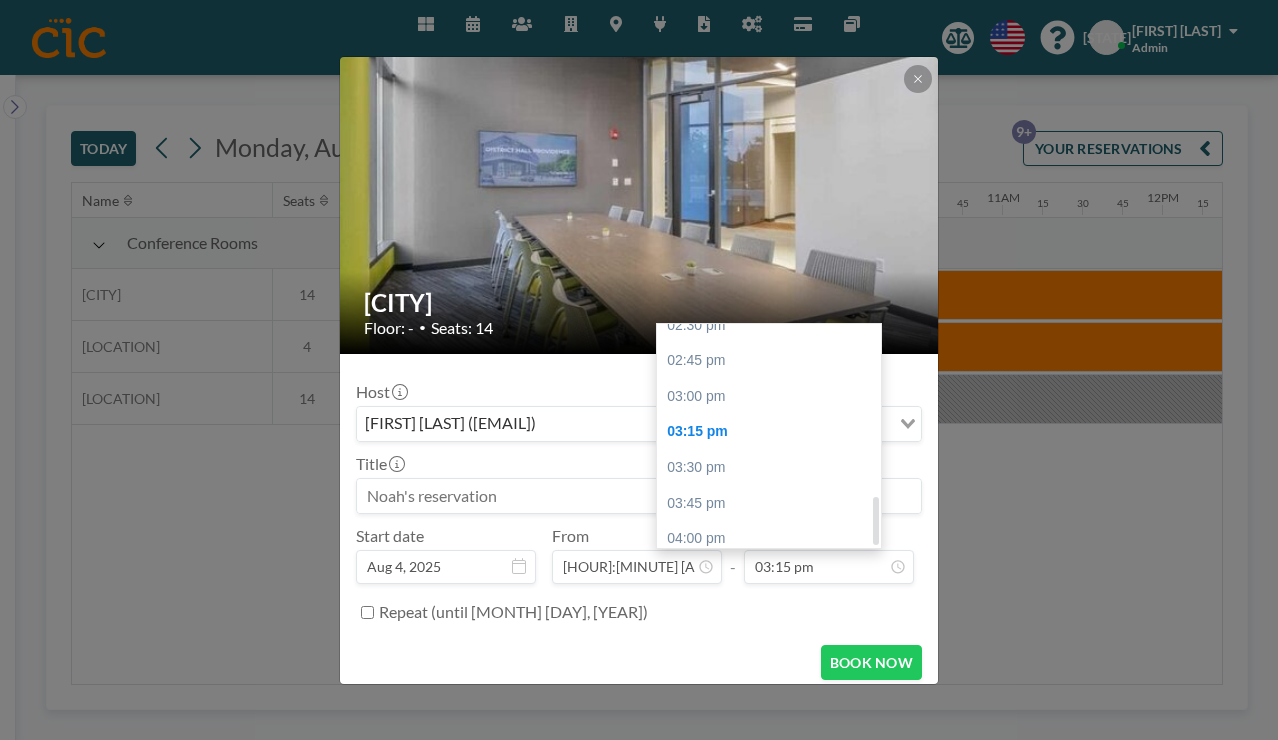 click on "05:00 pm" at bounding box center [769, 682] 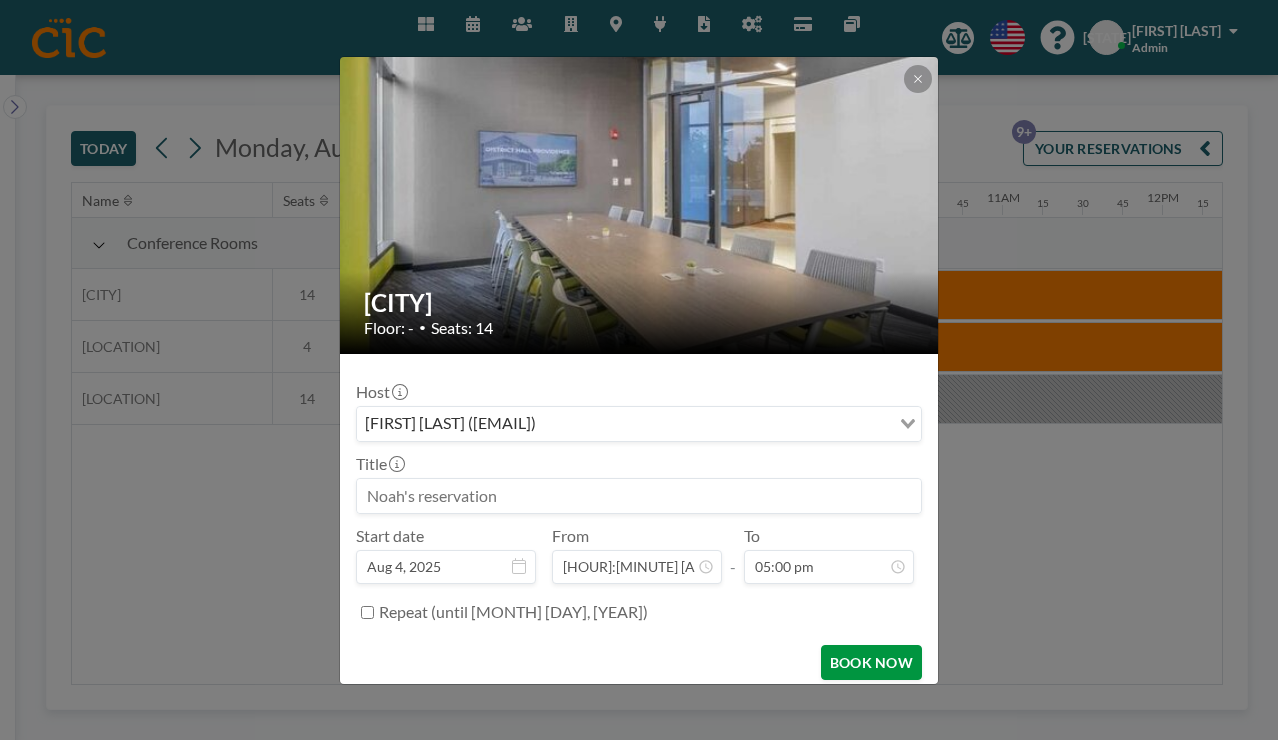 scroll, scrollTop: 799, scrollLeft: 0, axis: vertical 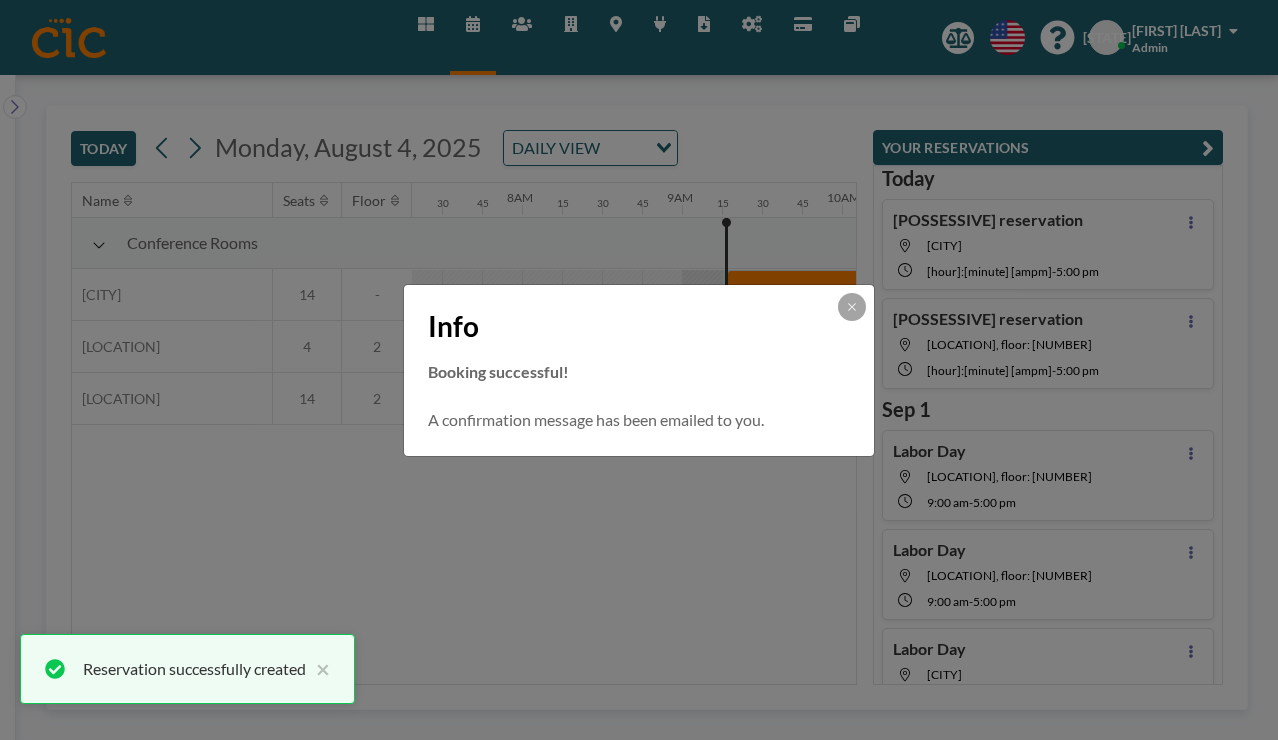 click on "Info Booking successful! A confirmation message has been emailed to you." at bounding box center (639, 370) 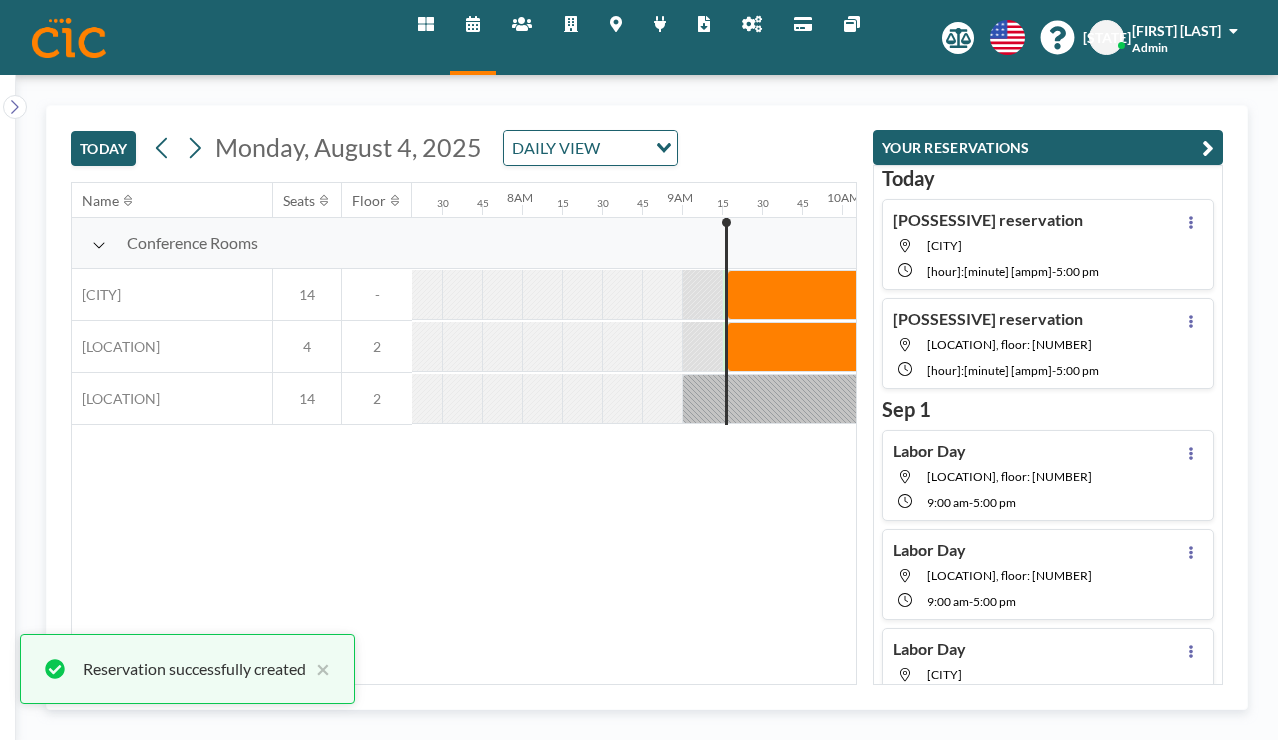 click at bounding box center [1208, 148] 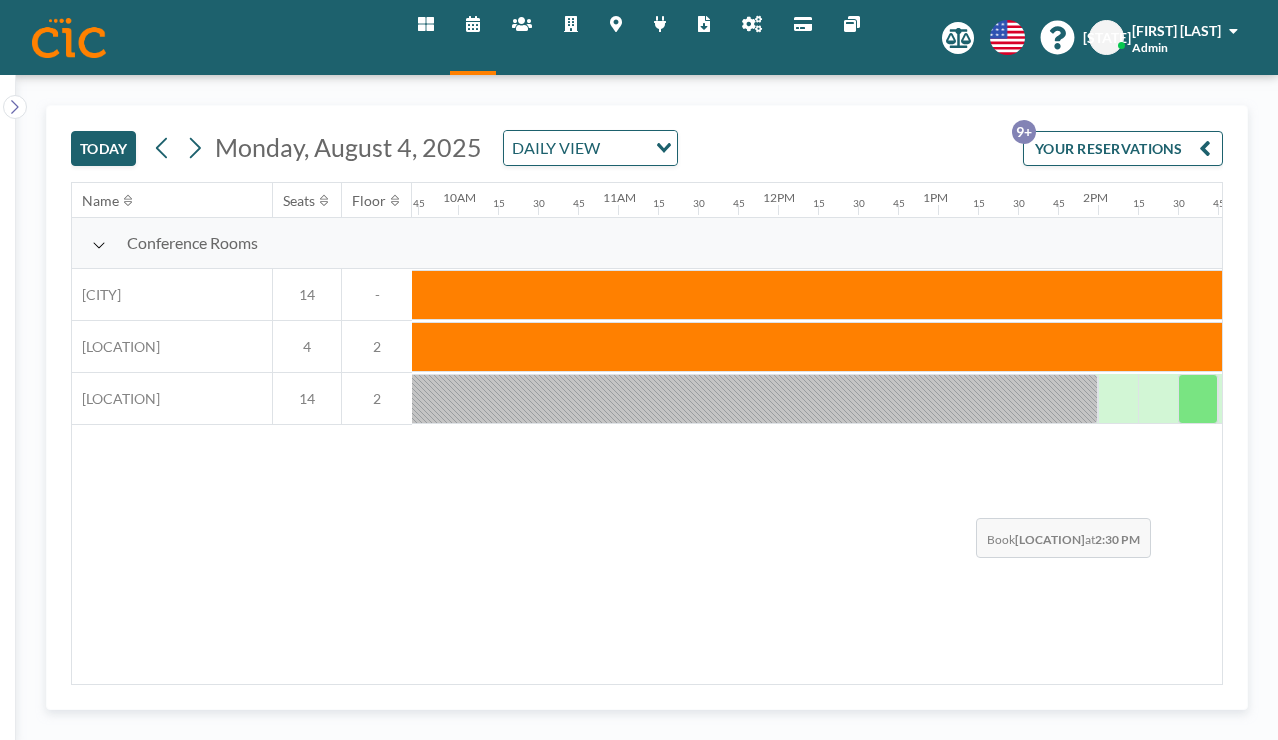scroll, scrollTop: 0, scrollLeft: 1543, axis: horizontal 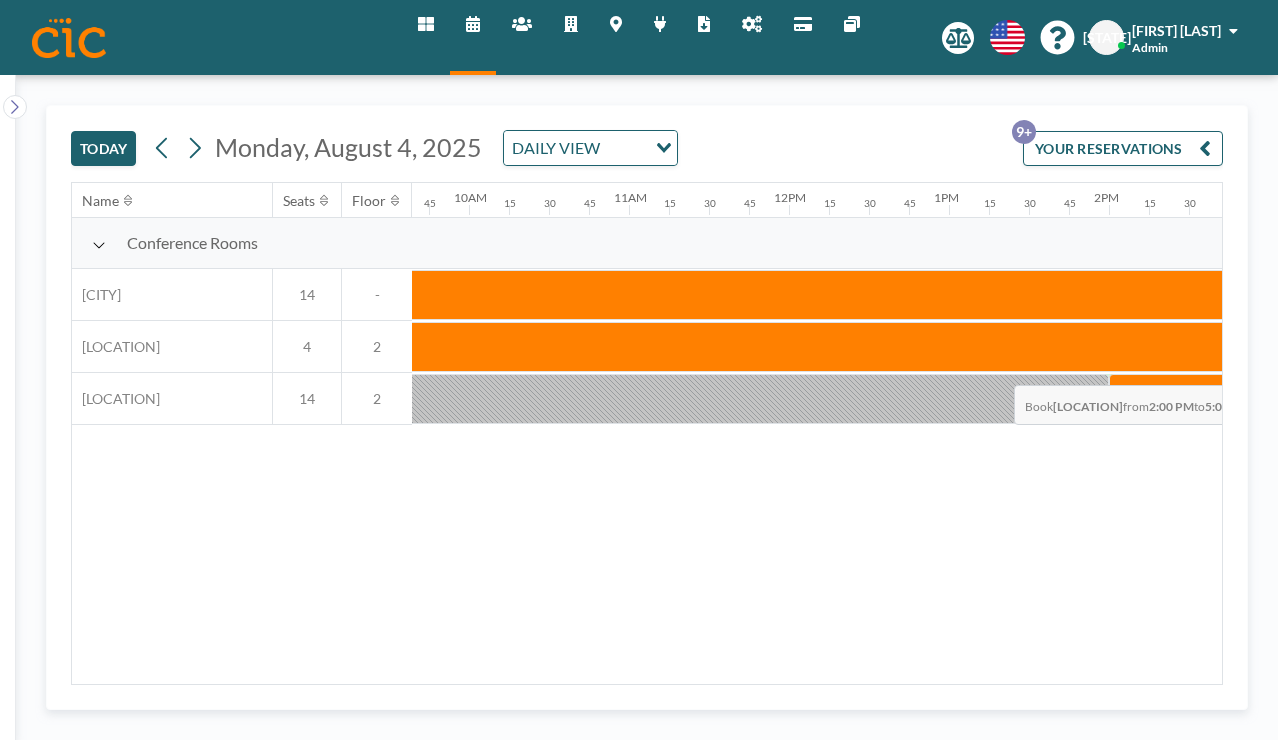 drag, startPoint x: 634, startPoint y: 334, endPoint x: 1019, endPoint y: 344, distance: 385.12985 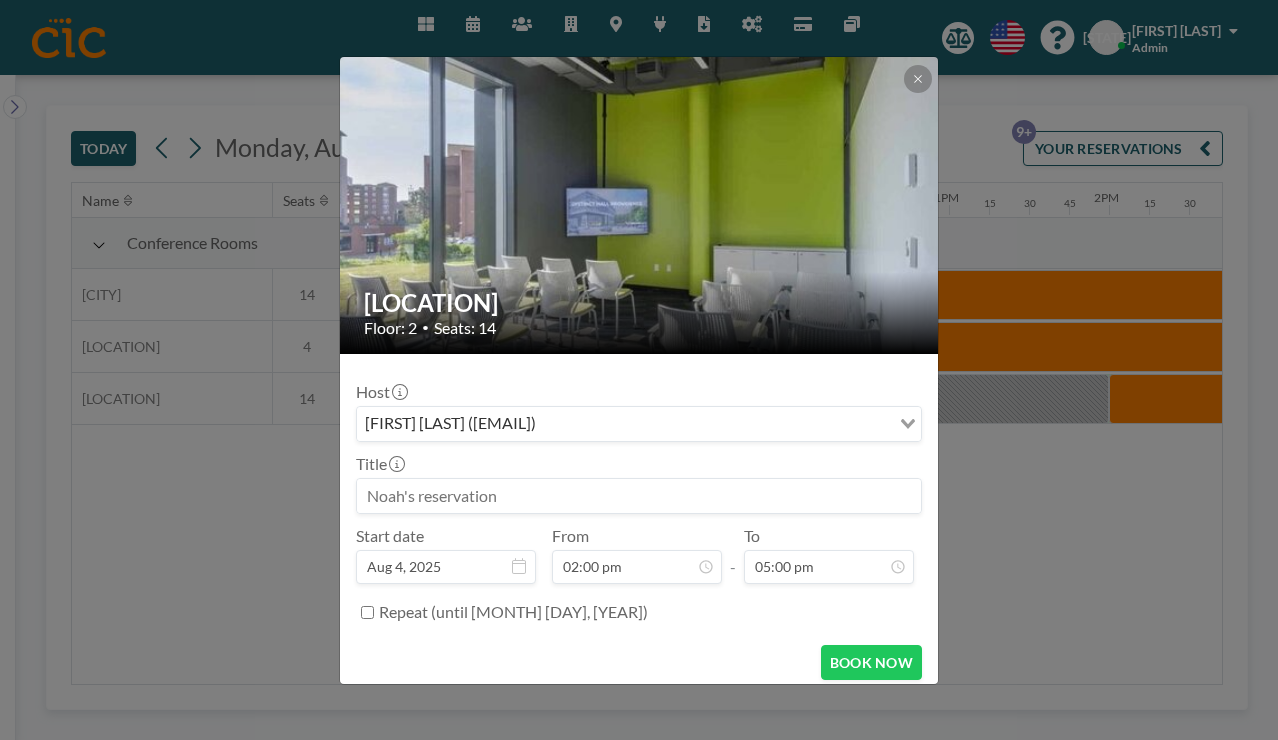 scroll, scrollTop: 799, scrollLeft: 0, axis: vertical 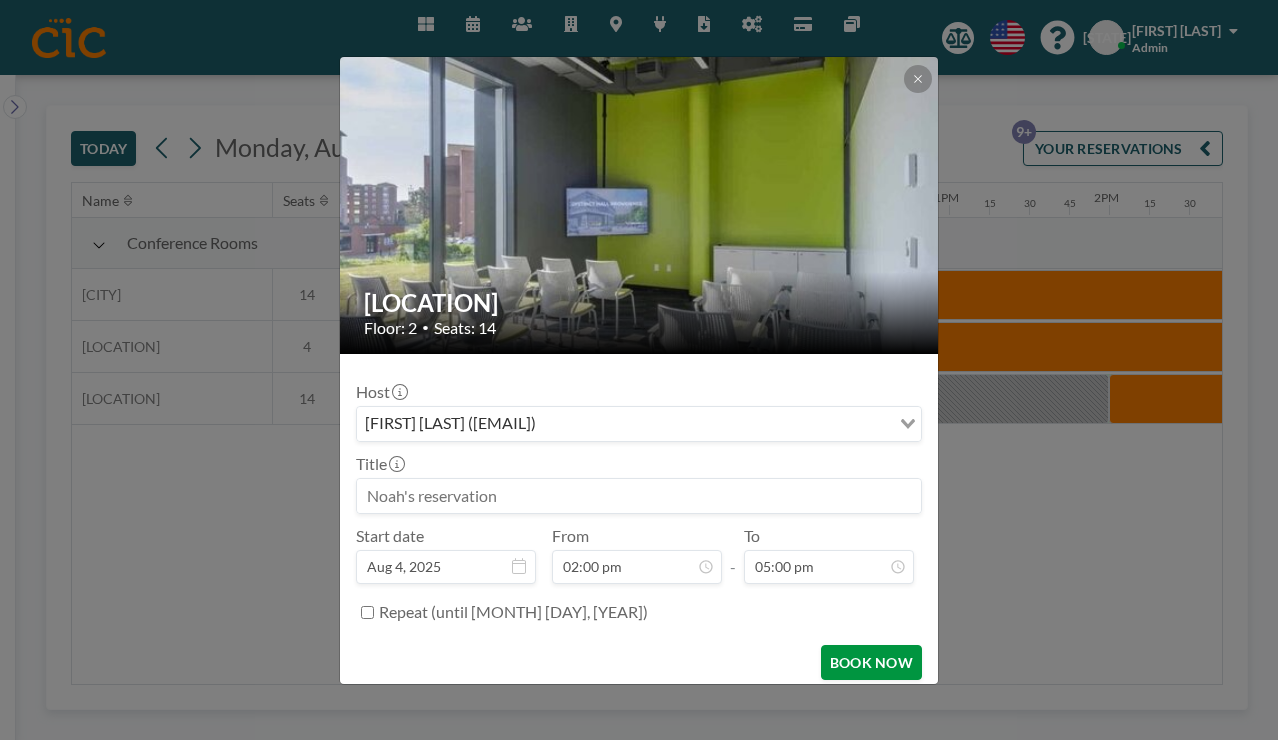 click on "BOOK NOW" at bounding box center [871, 662] 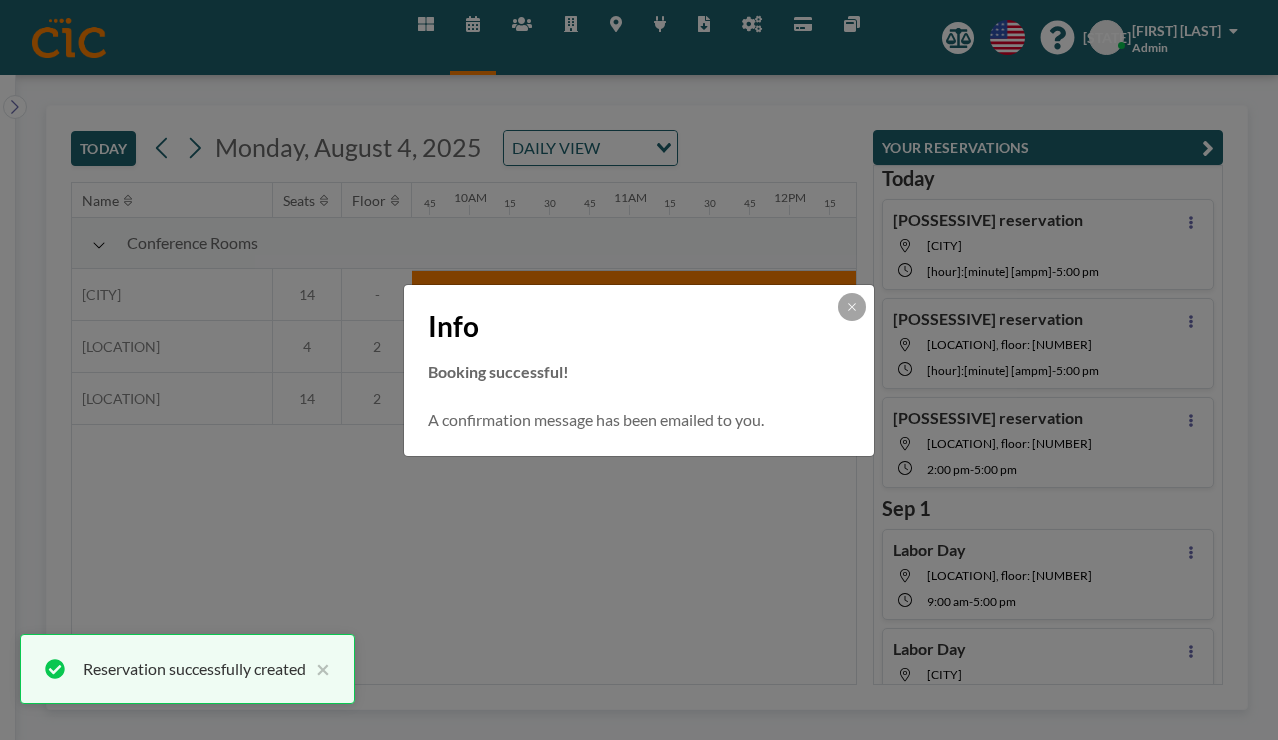 scroll, scrollTop: 0, scrollLeft: 0, axis: both 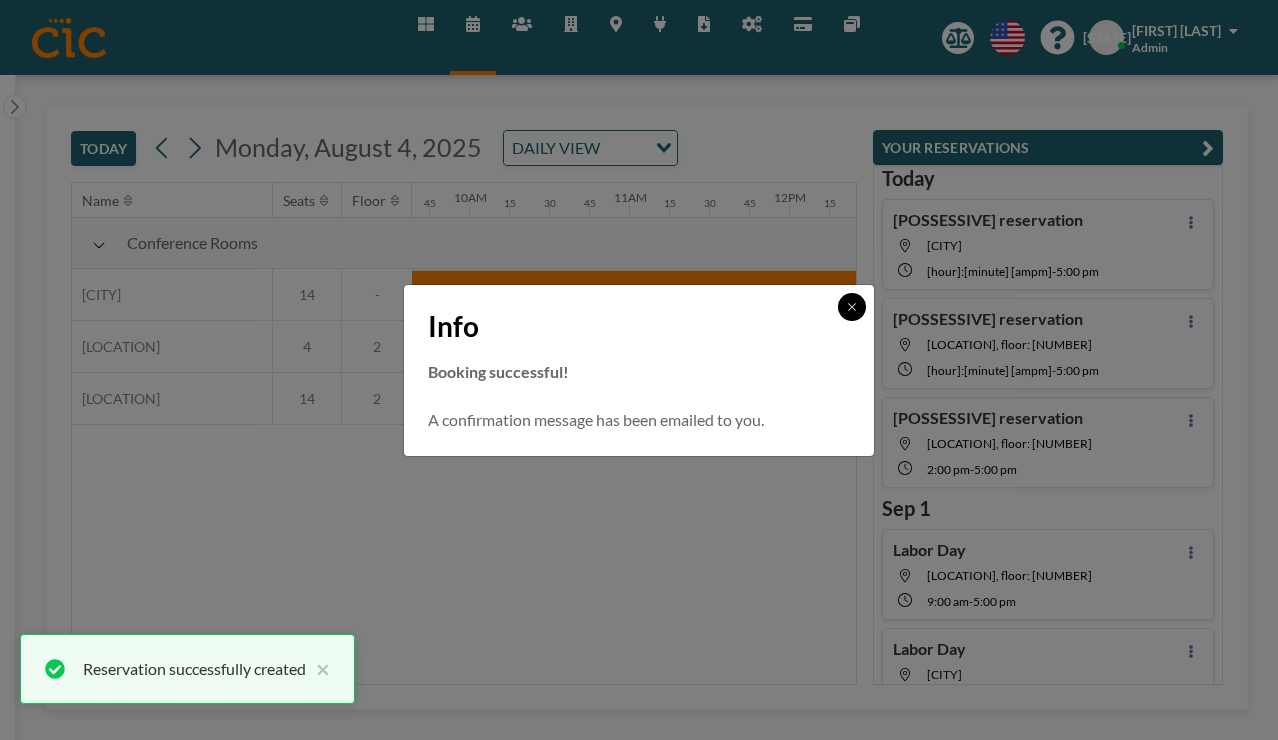 click 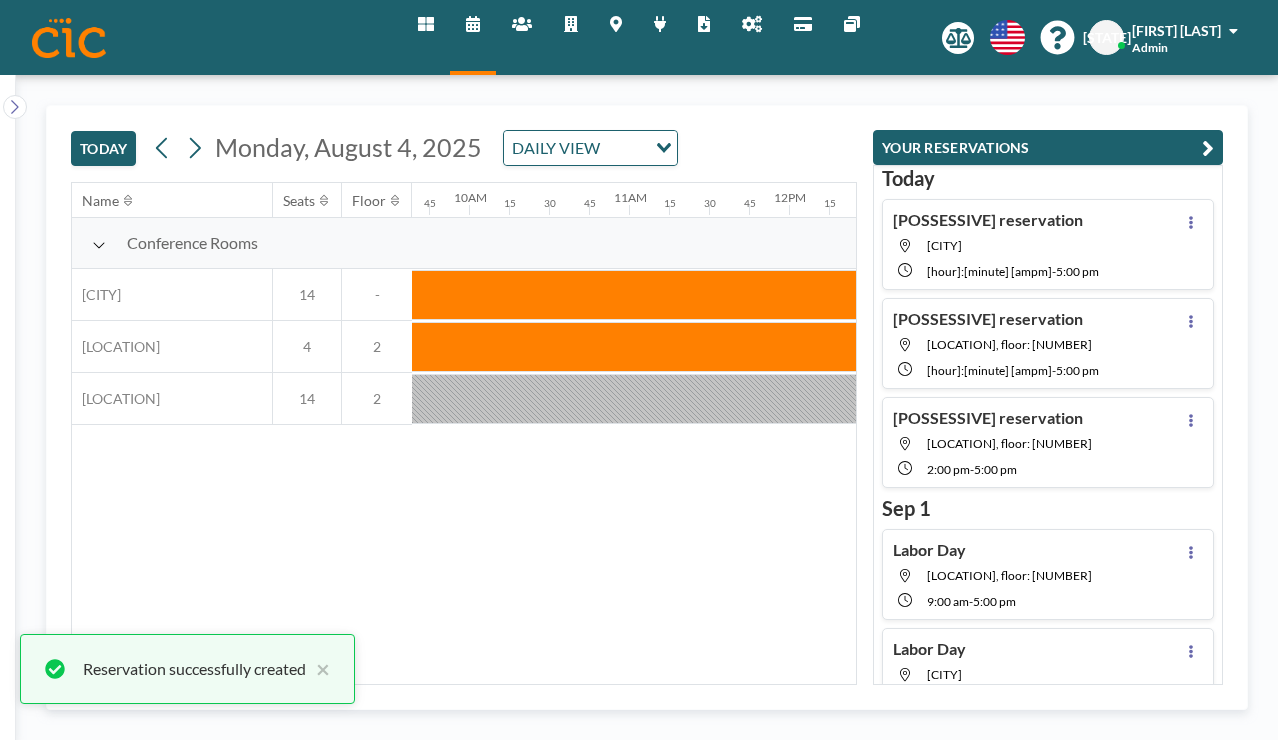 scroll, scrollTop: 0, scrollLeft: 0, axis: both 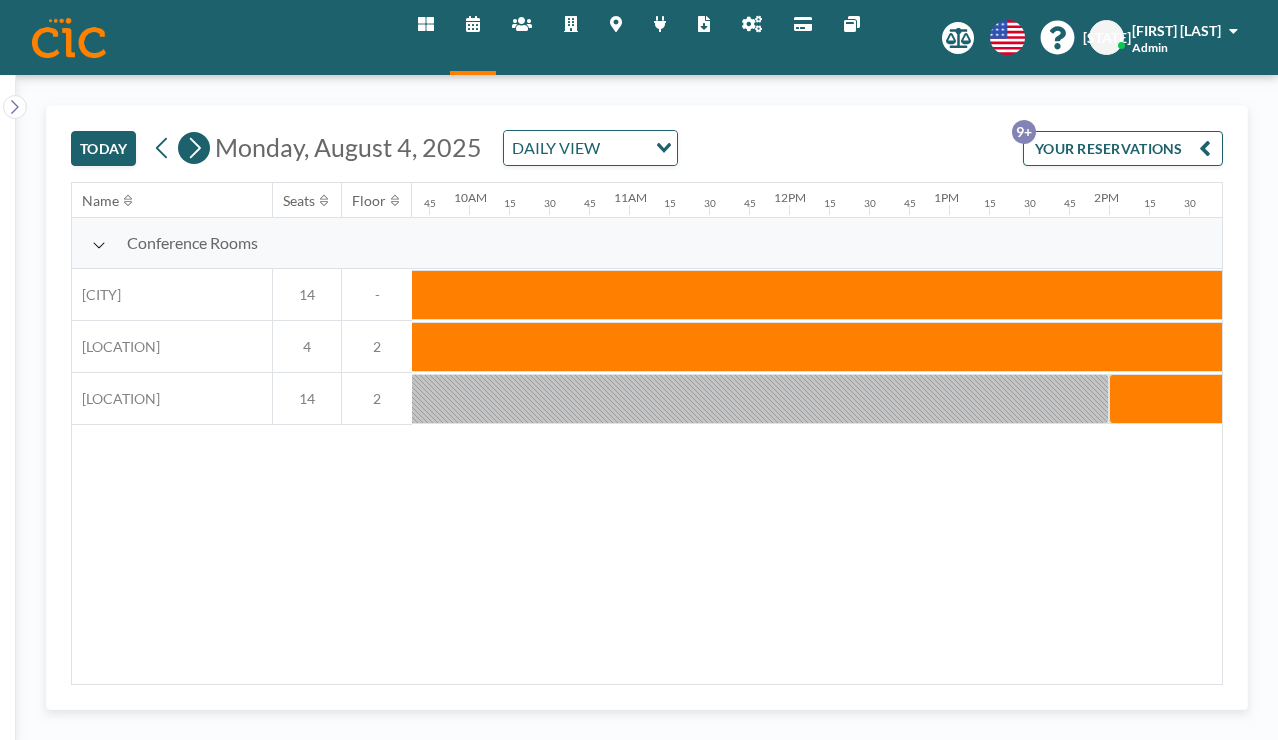 click 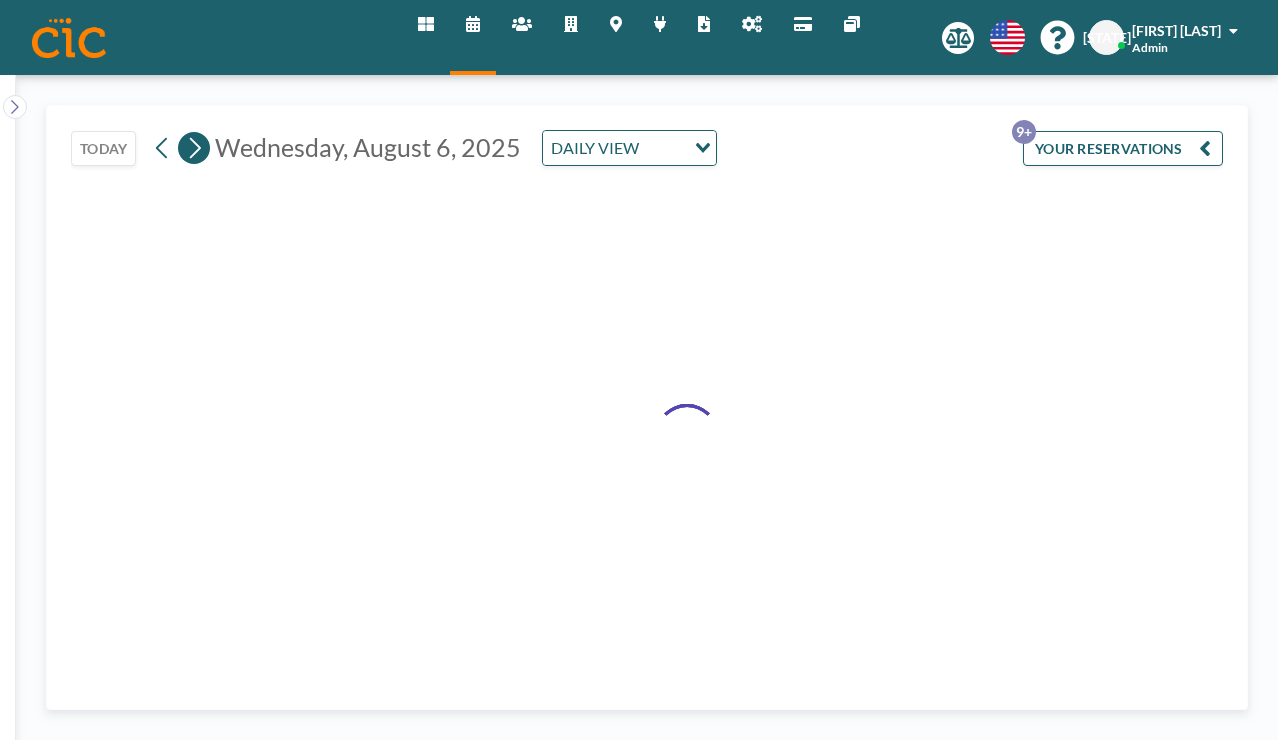 click 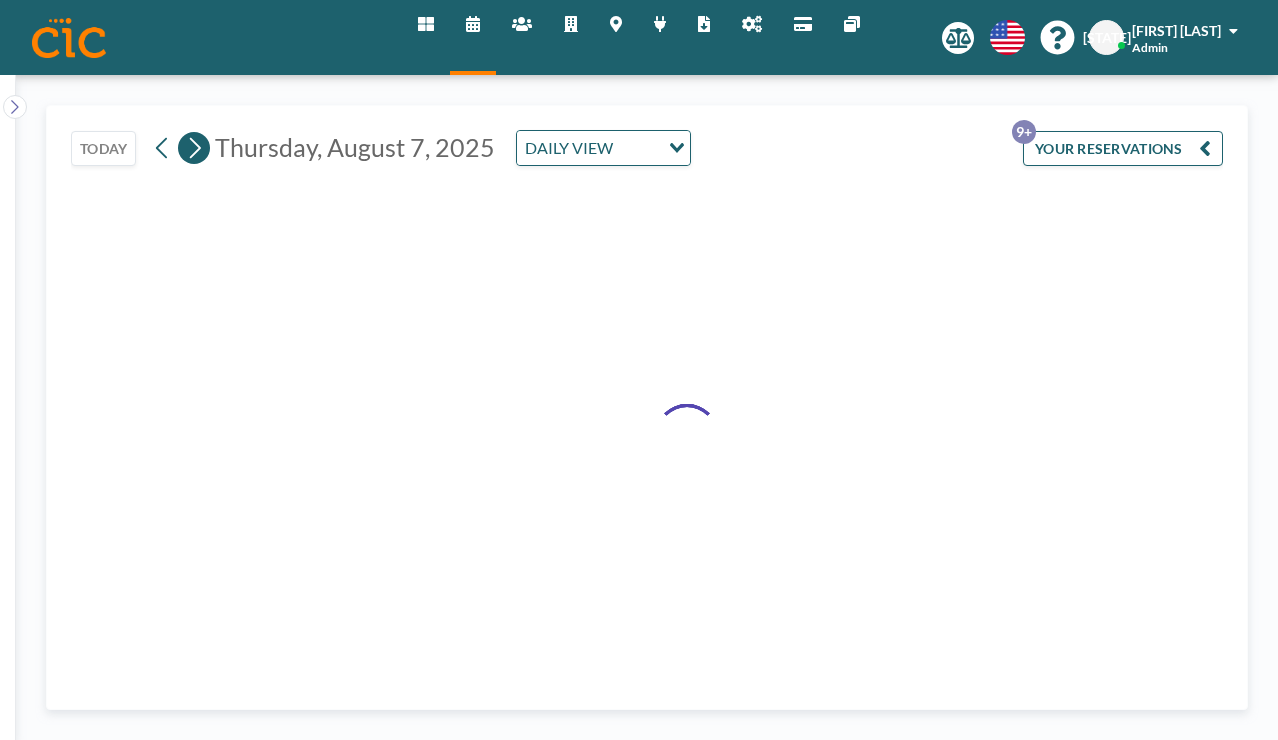 click 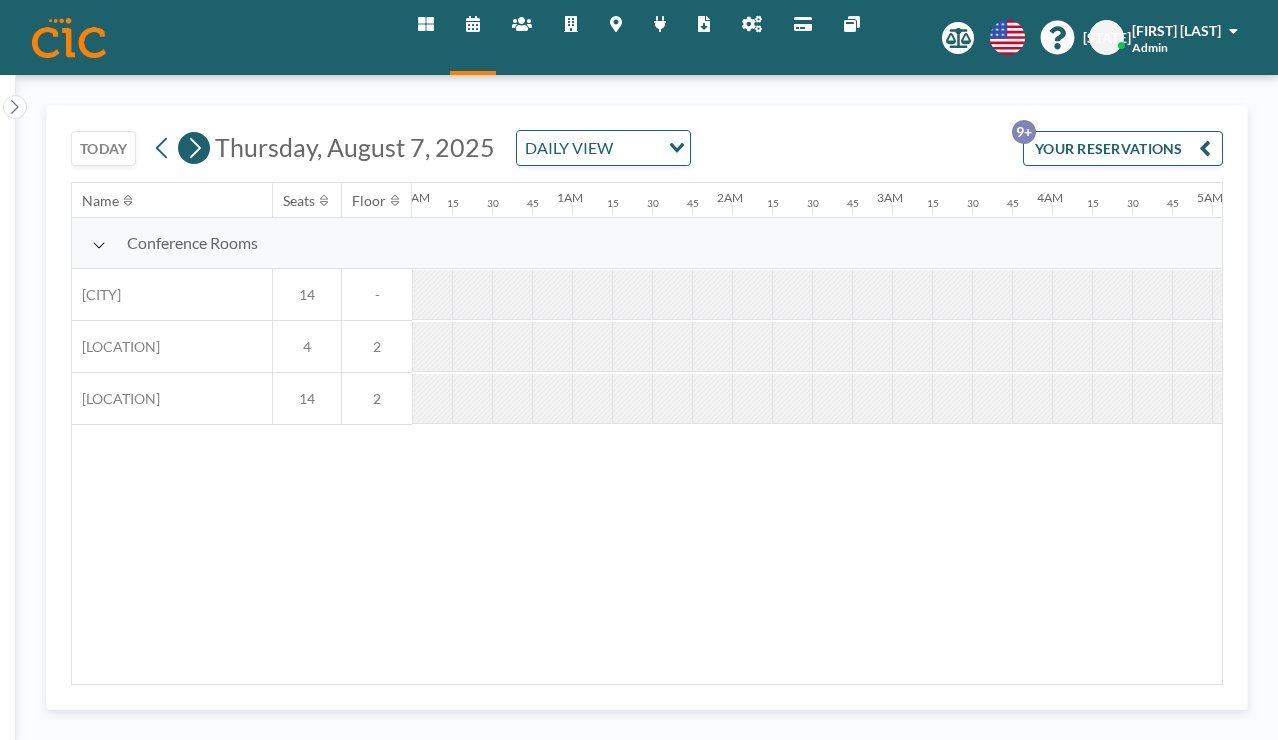 scroll, scrollTop: 0, scrollLeft: 0, axis: both 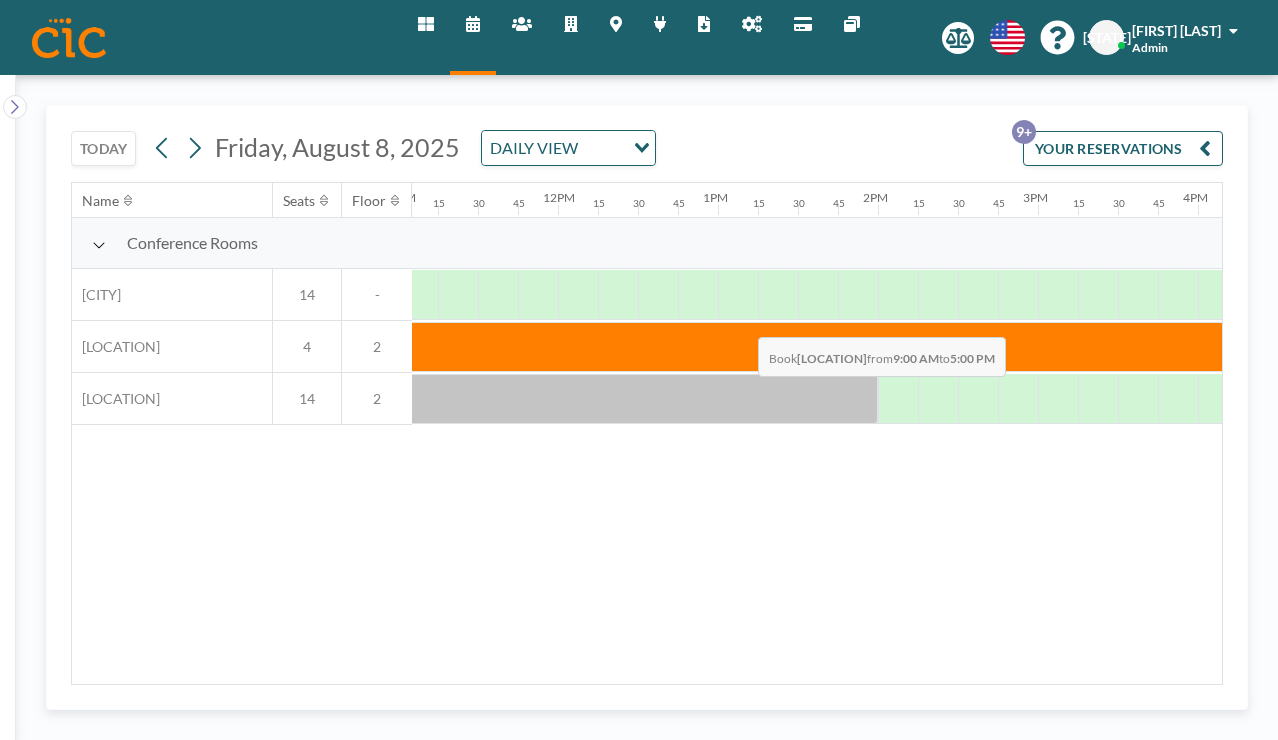 drag, startPoint x: 521, startPoint y: 293, endPoint x: 752, endPoint y: 290, distance: 231.01949 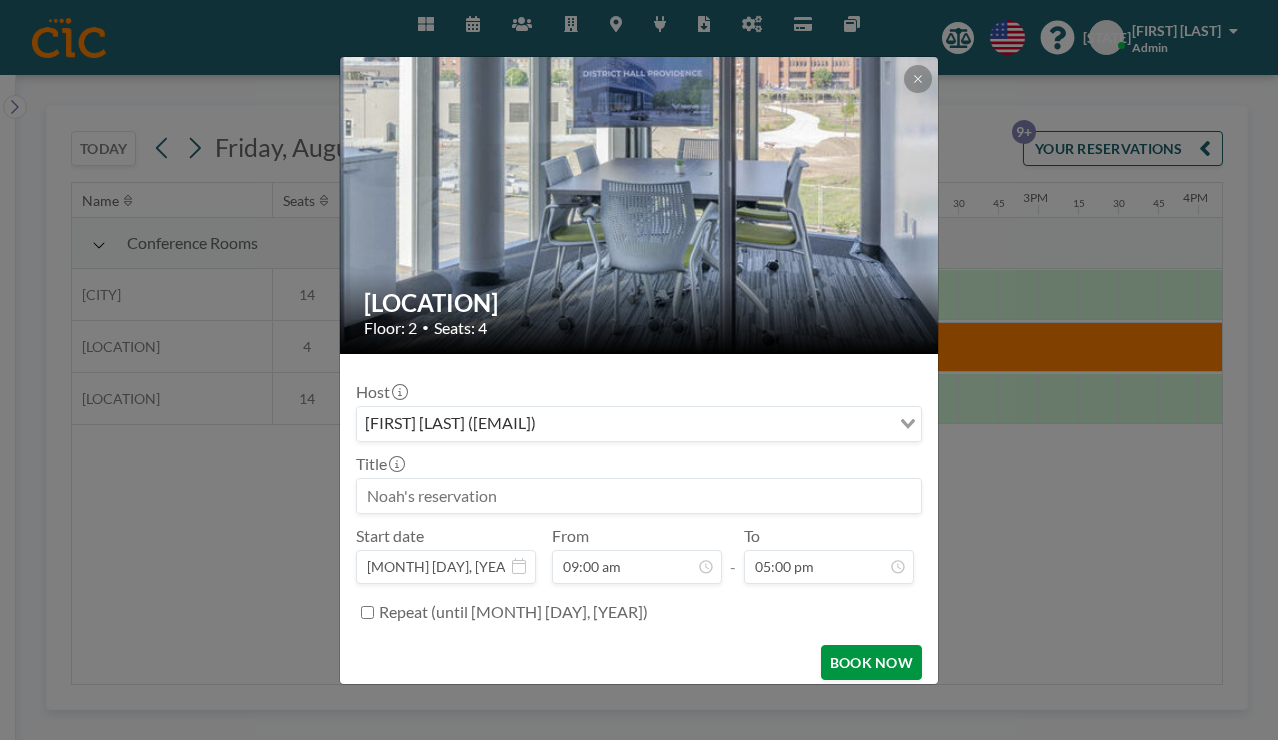 click on "BOOK NOW" at bounding box center [871, 662] 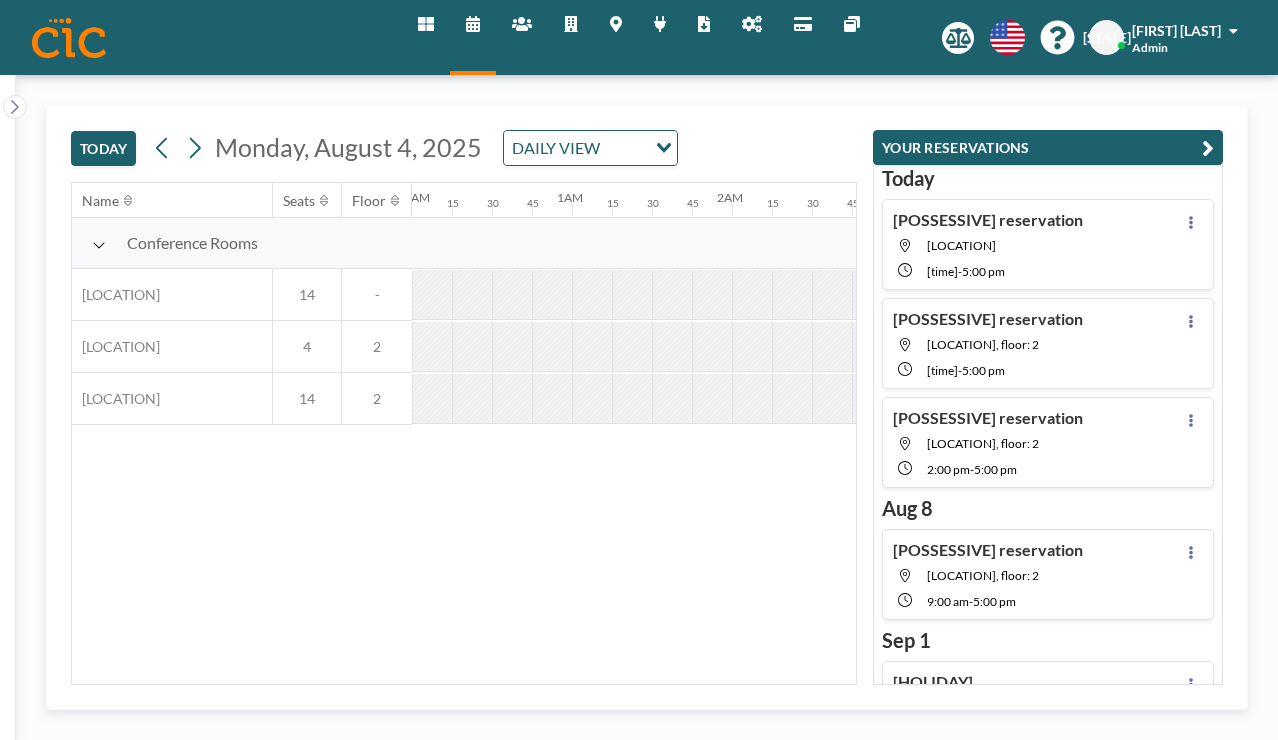 scroll, scrollTop: 0, scrollLeft: 0, axis: both 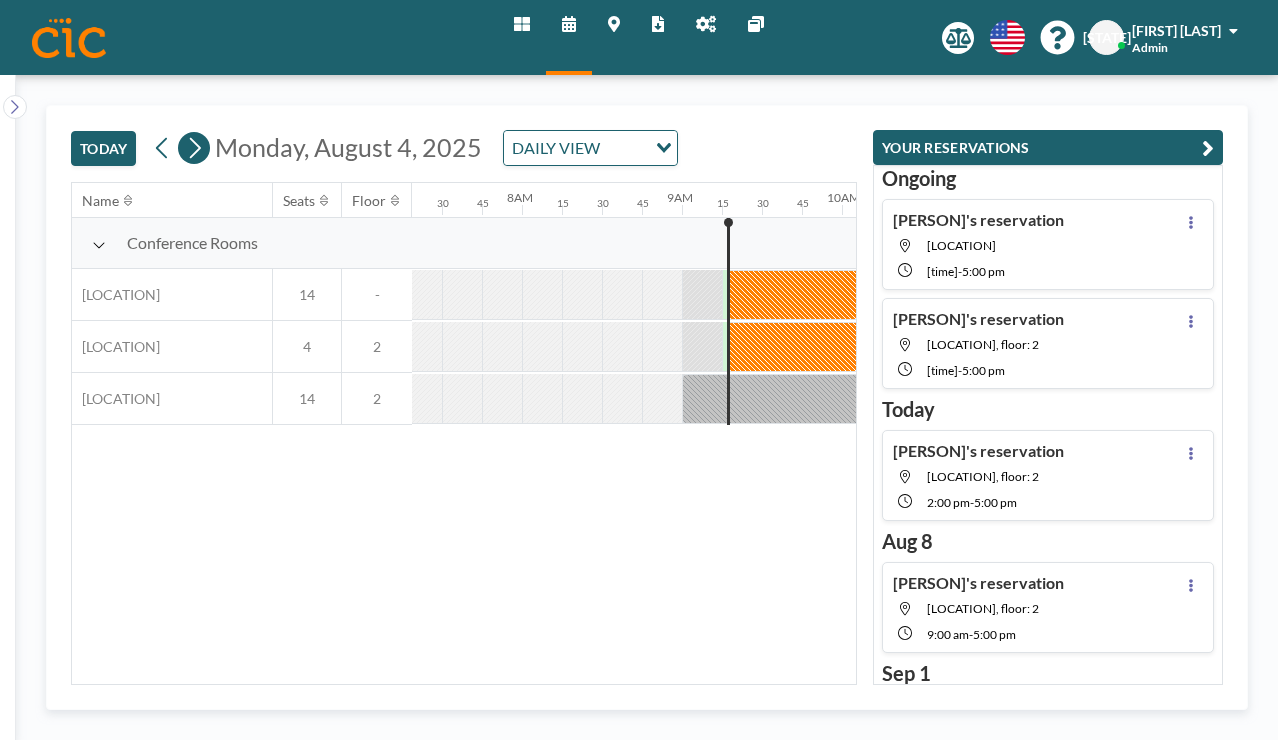 click at bounding box center (194, 148) 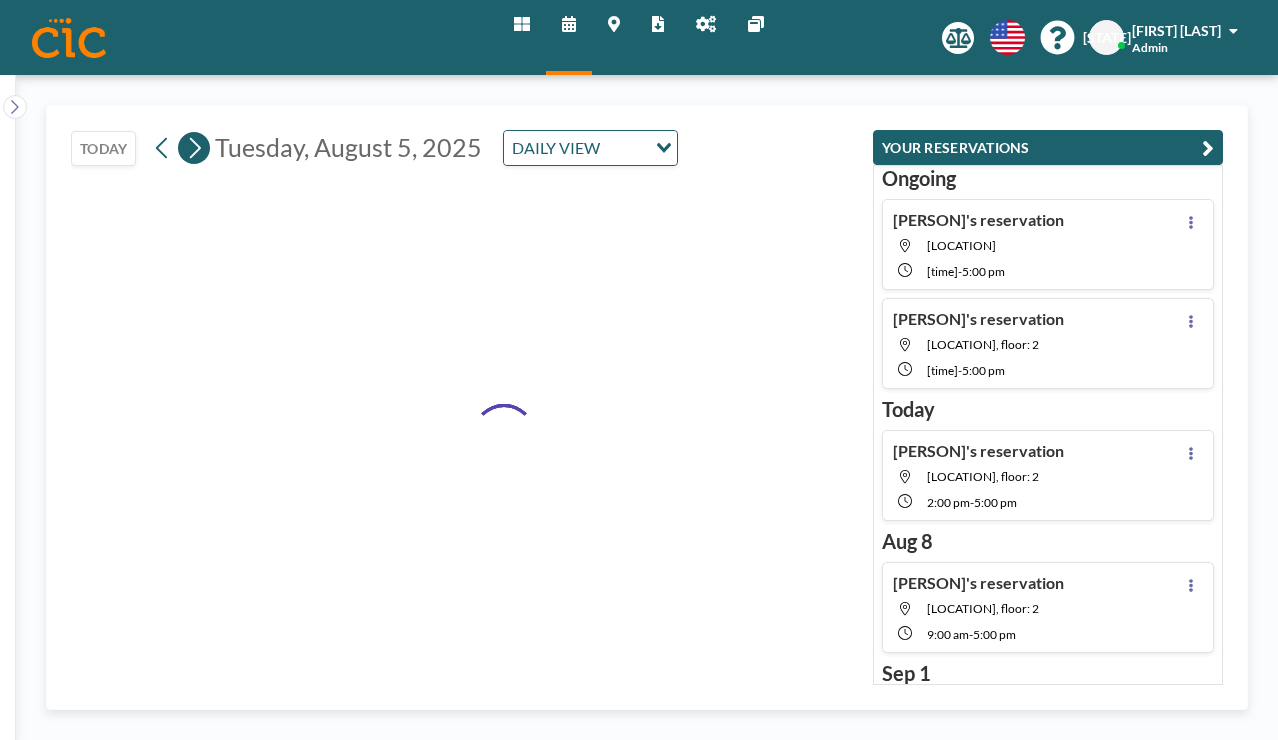 click at bounding box center (194, 148) 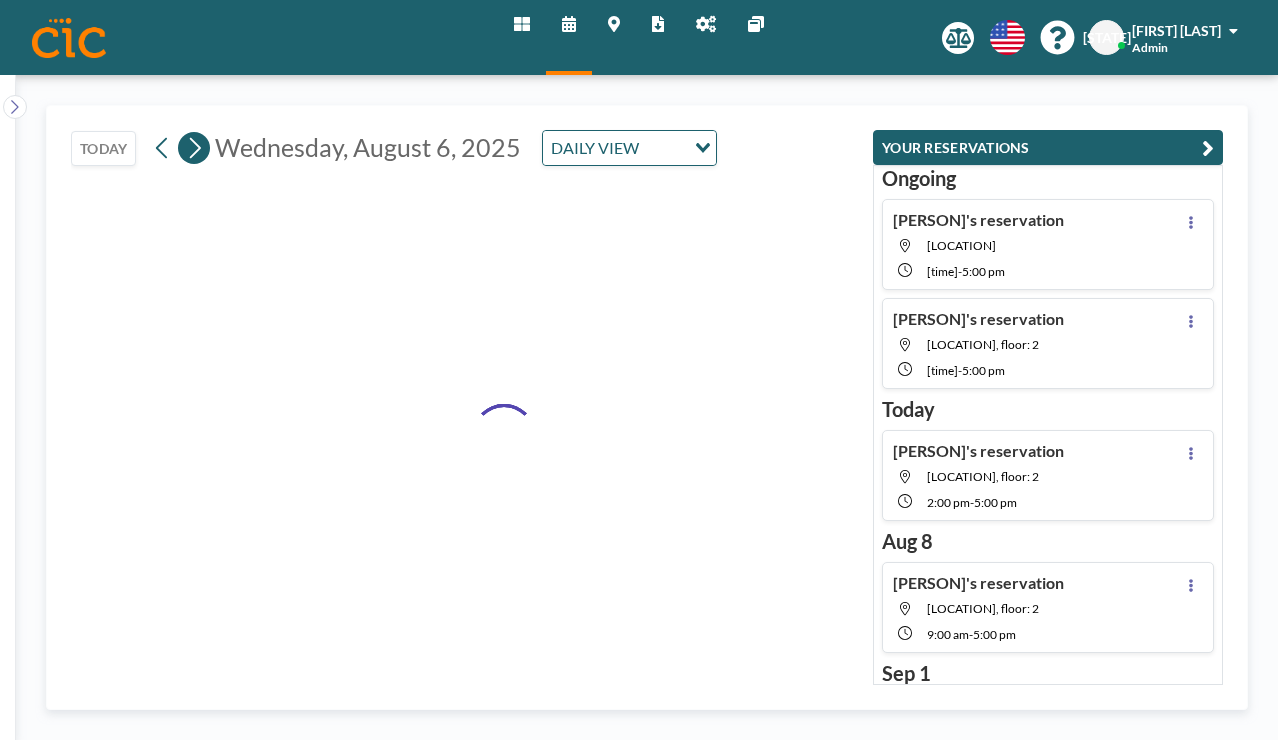 click at bounding box center (194, 148) 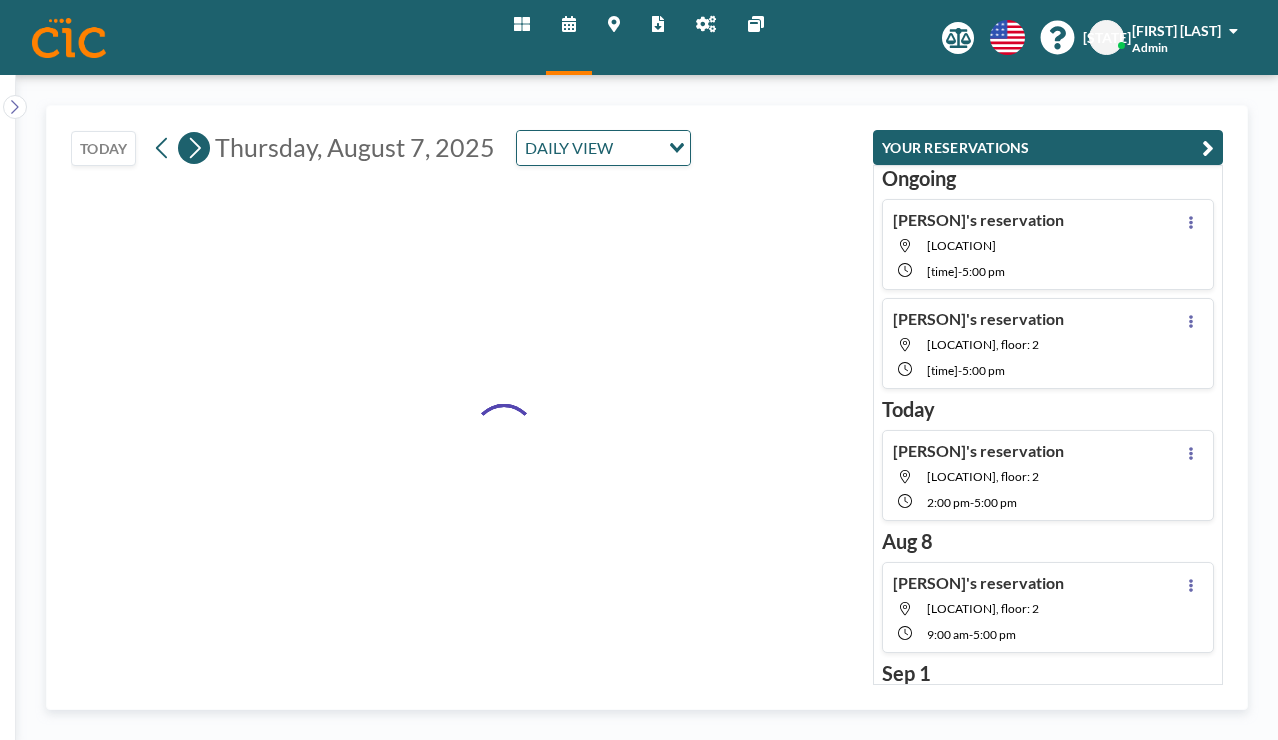 click at bounding box center [194, 148] 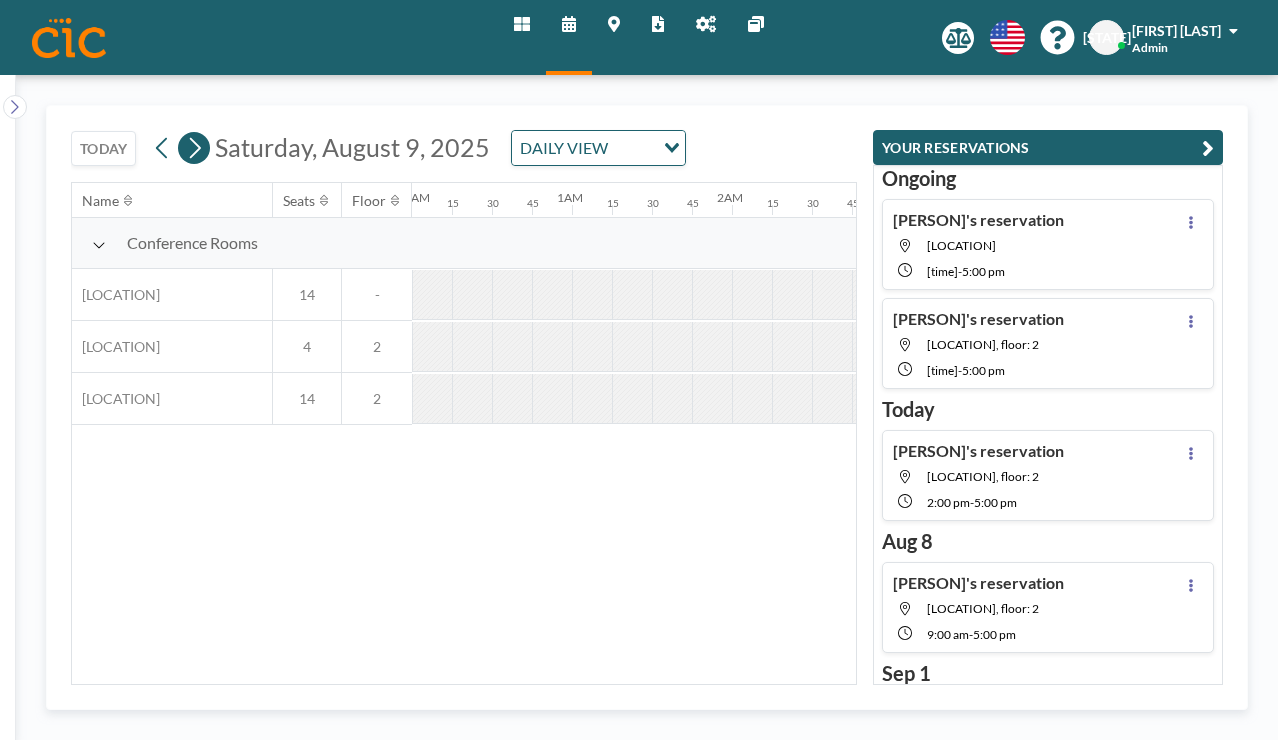 scroll, scrollTop: 0, scrollLeft: 1008, axis: horizontal 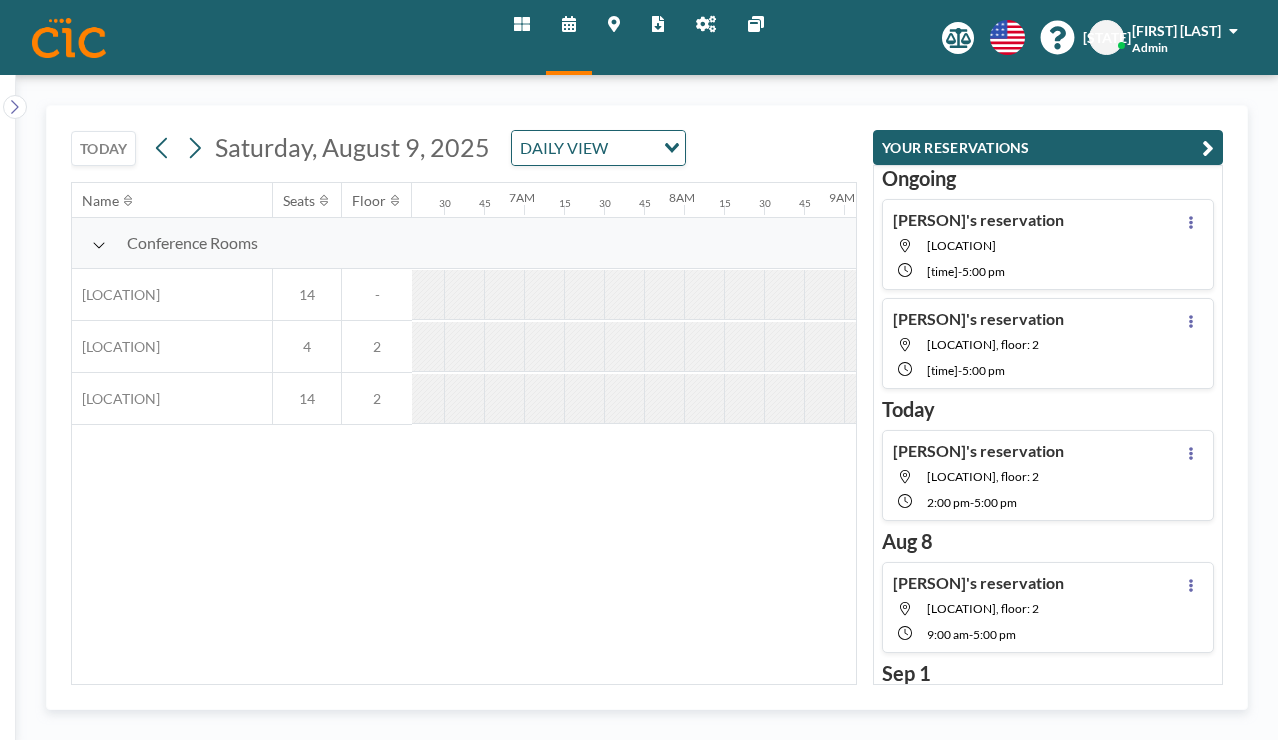click on "TODAY  Saturday, August 9, 2025
DAILY VIEW
Loading..." at bounding box center [378, 148] 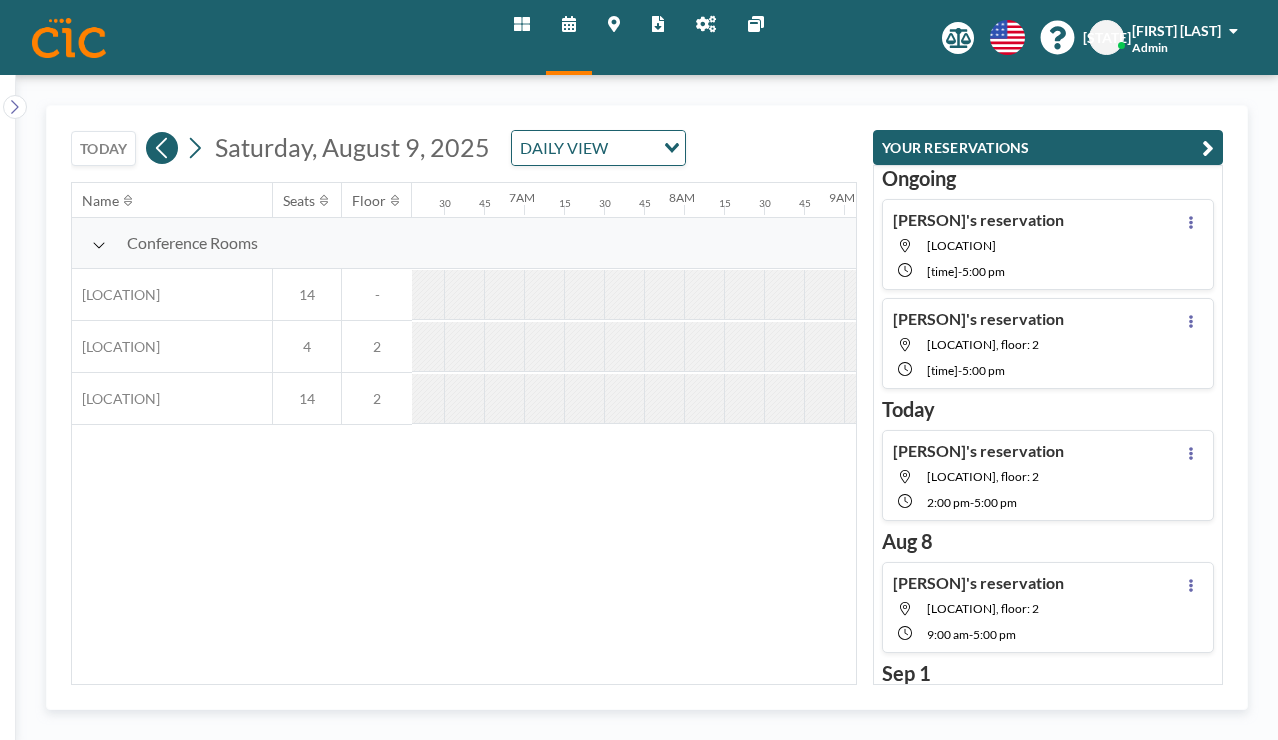 click 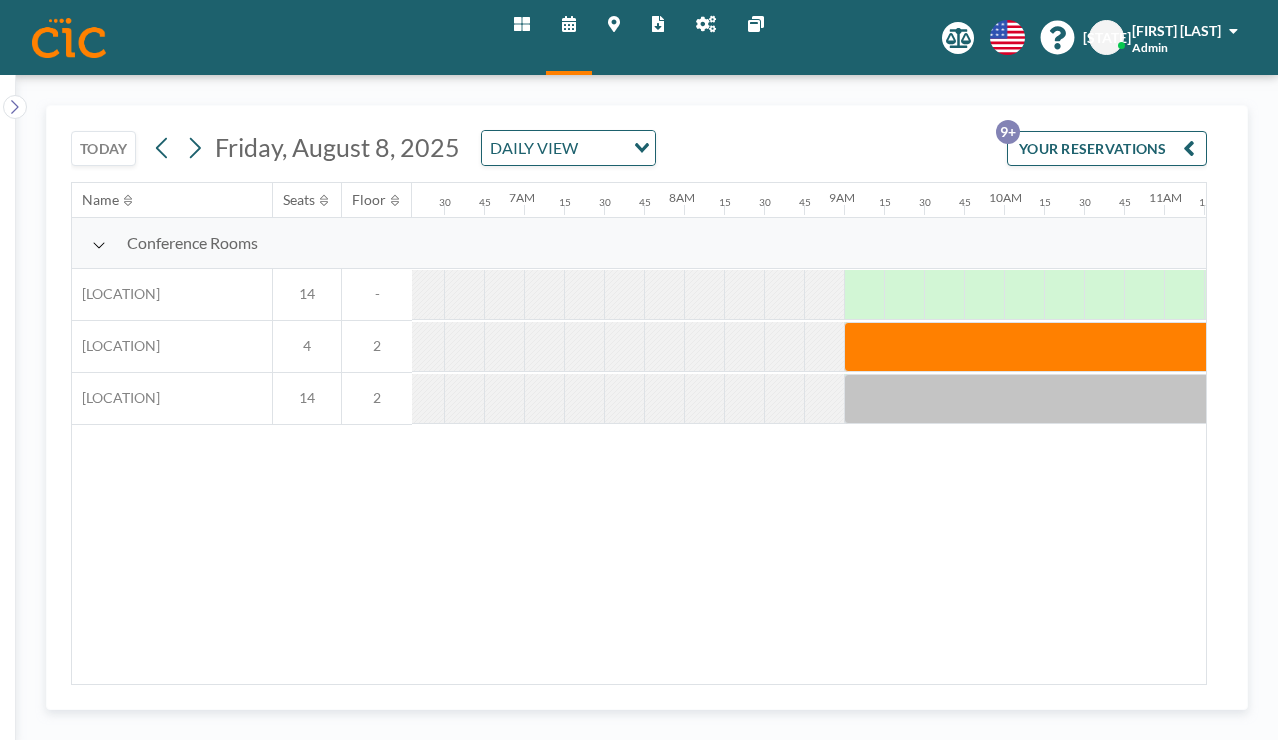 scroll, scrollTop: 0, scrollLeft: 1007, axis: horizontal 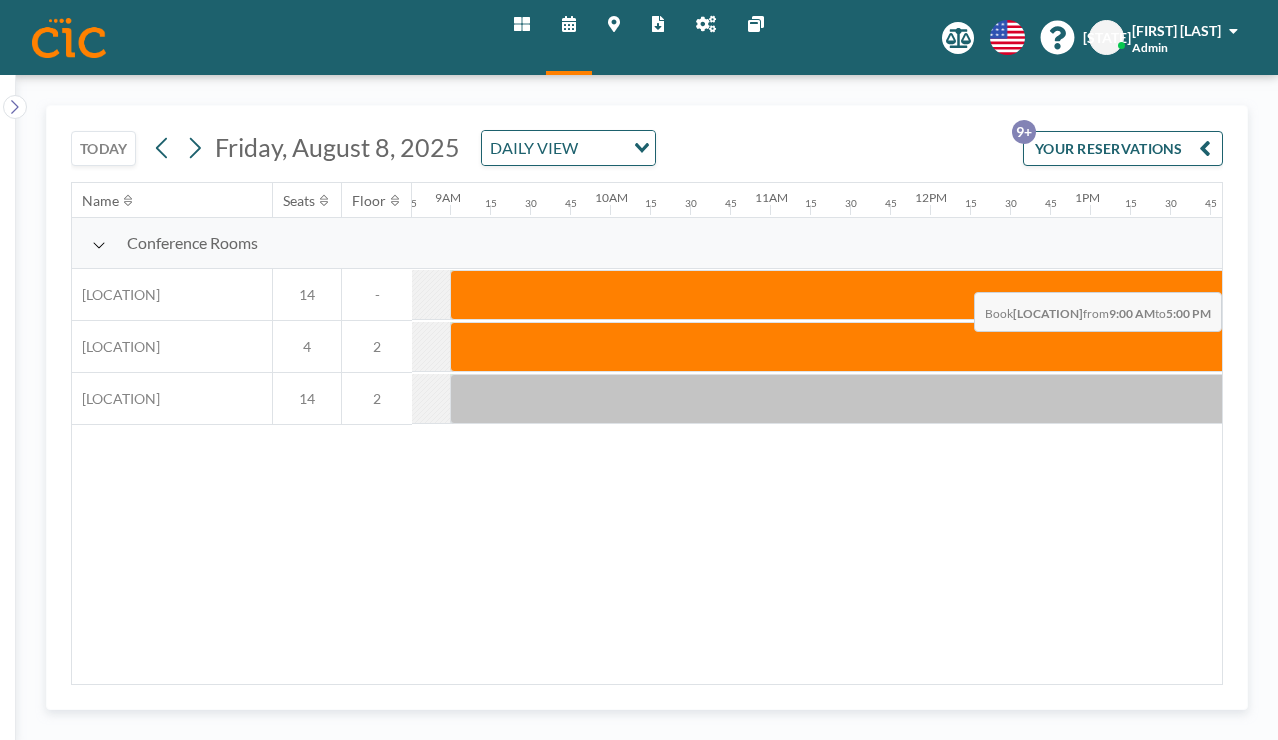 drag, startPoint x: 528, startPoint y: 243, endPoint x: 1136, endPoint y: 244, distance: 608.0008 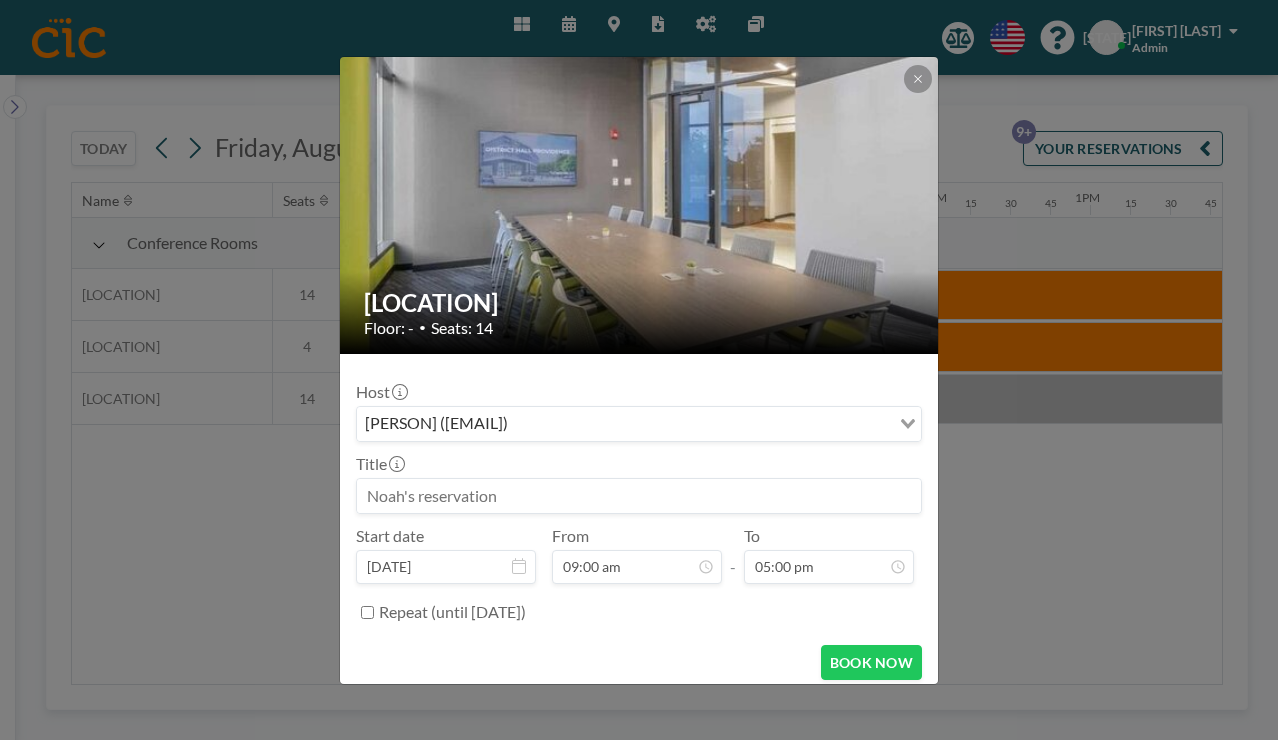 scroll, scrollTop: 0, scrollLeft: 0, axis: both 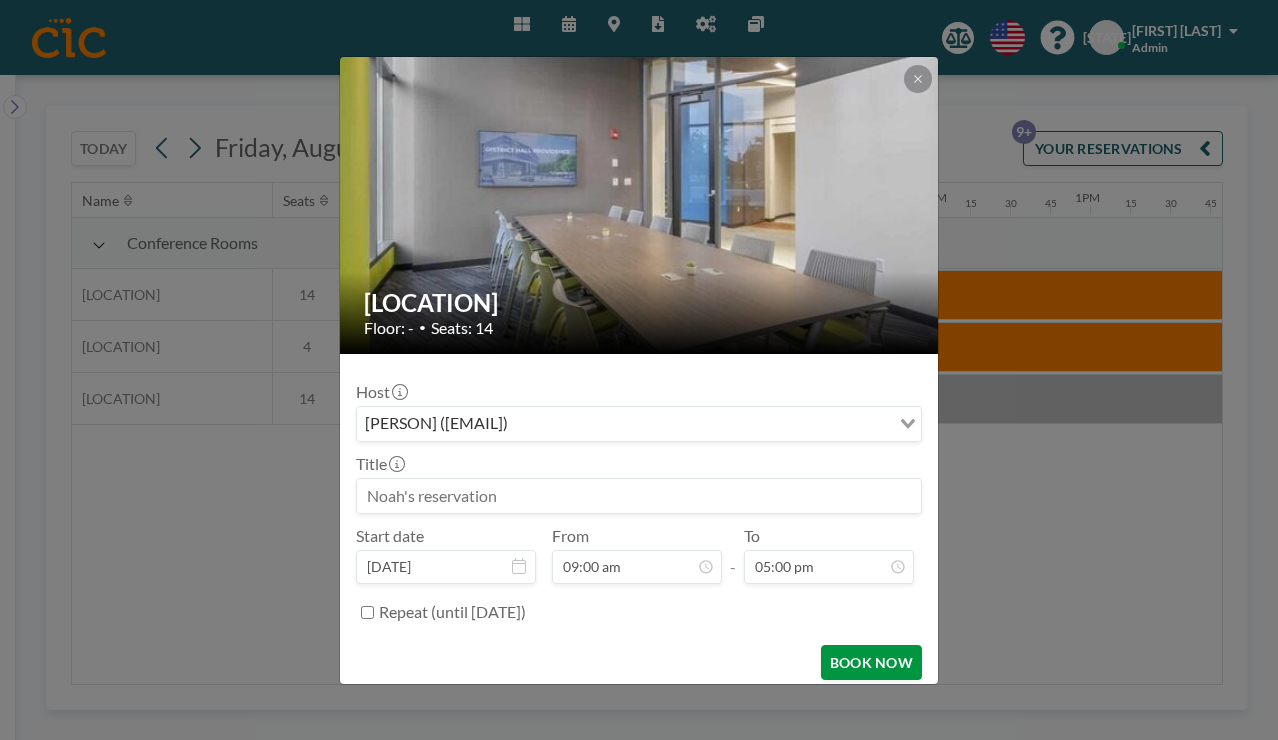 click on "BOOK NOW" at bounding box center (871, 662) 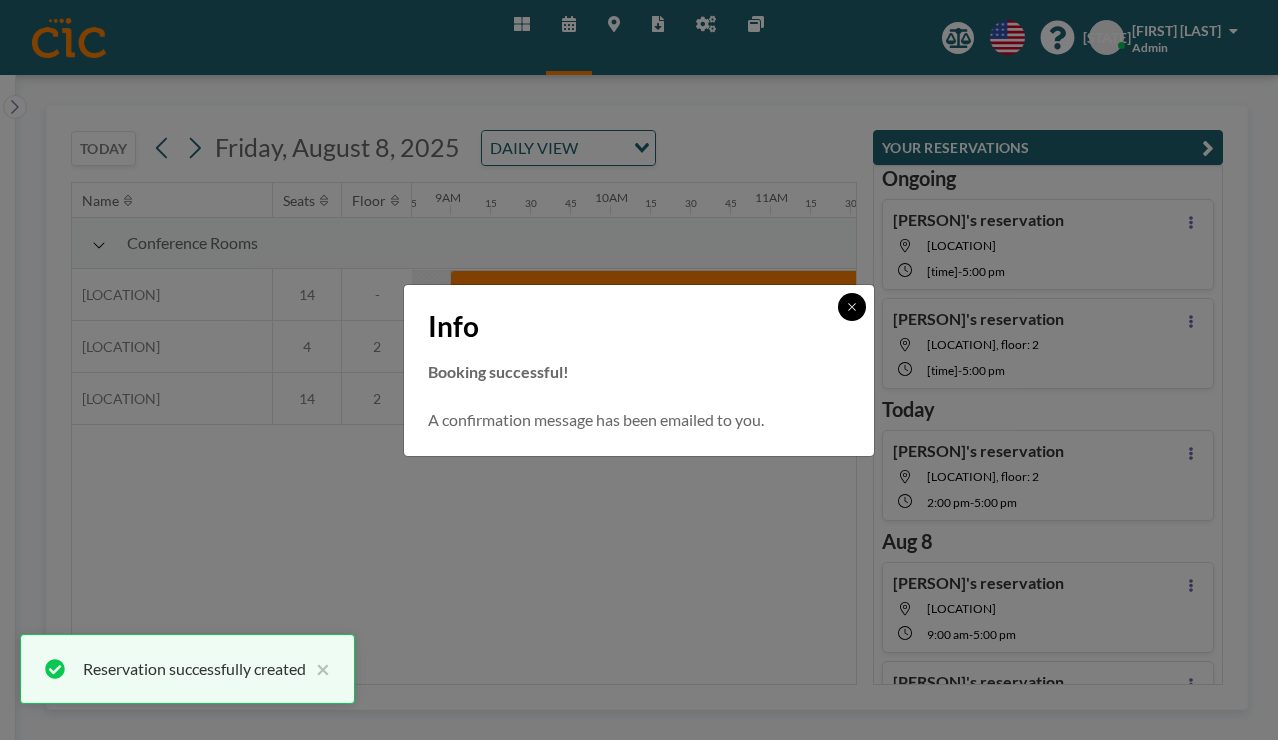 scroll, scrollTop: 0, scrollLeft: 3, axis: horizontal 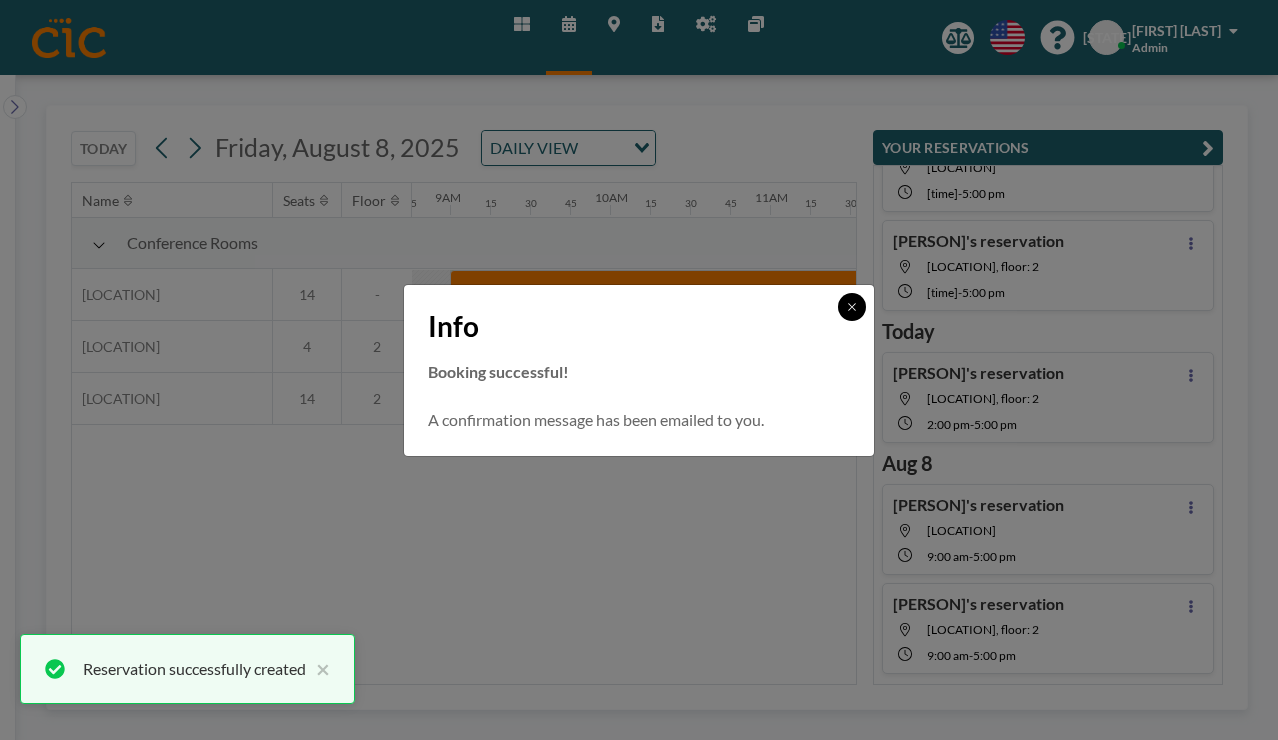 click 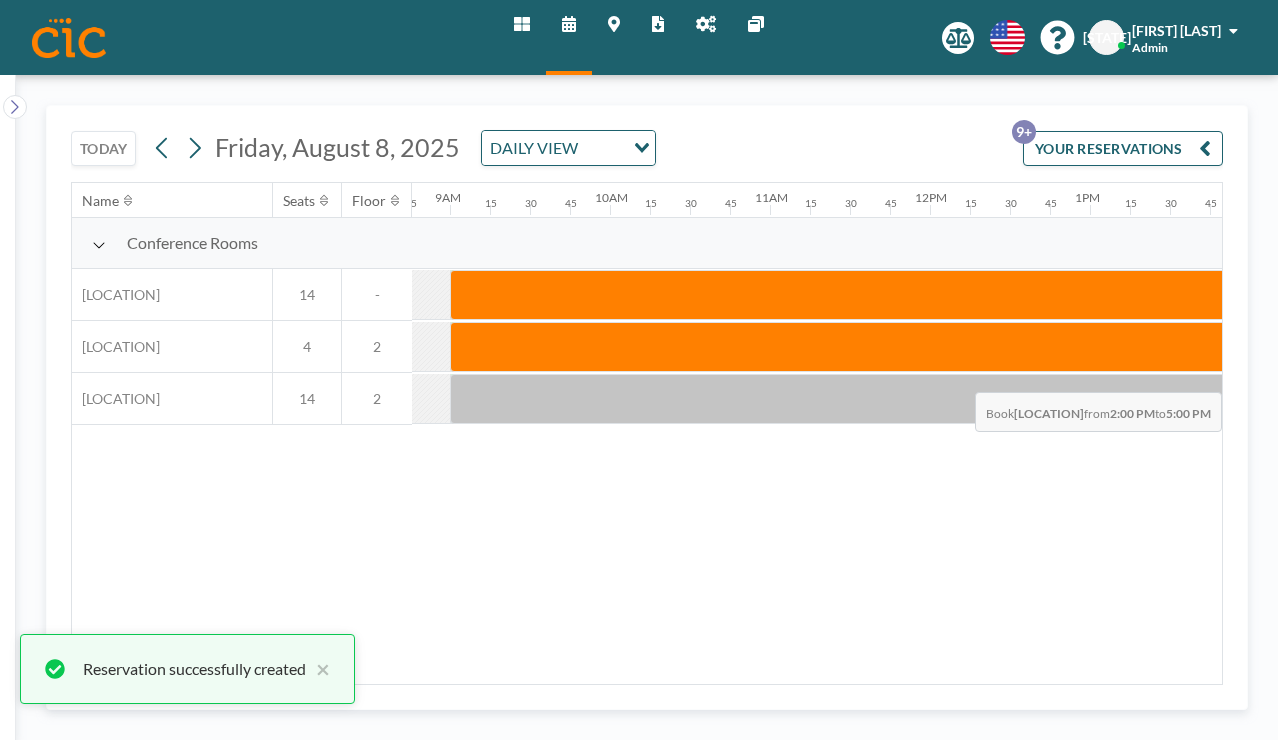 drag, startPoint x: 764, startPoint y: 333, endPoint x: 1126, endPoint y: 343, distance: 362.1381 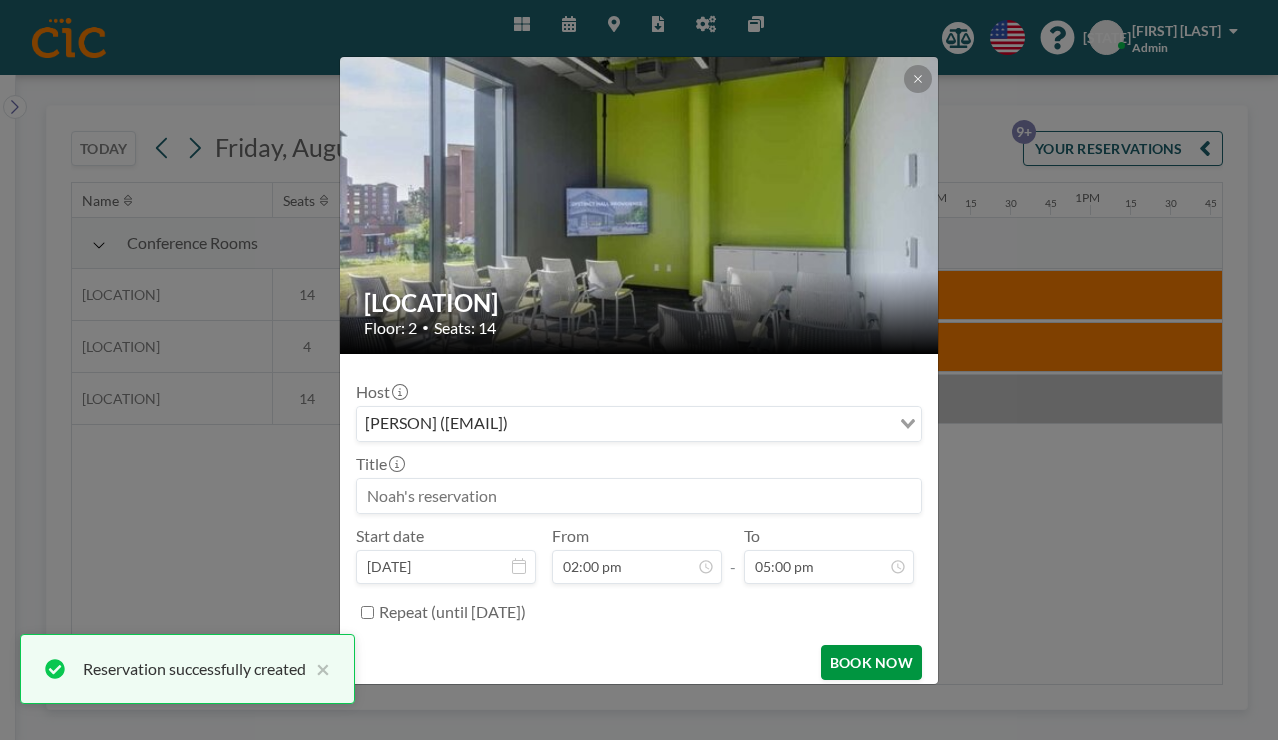 click on "BOOK NOW" at bounding box center (871, 662) 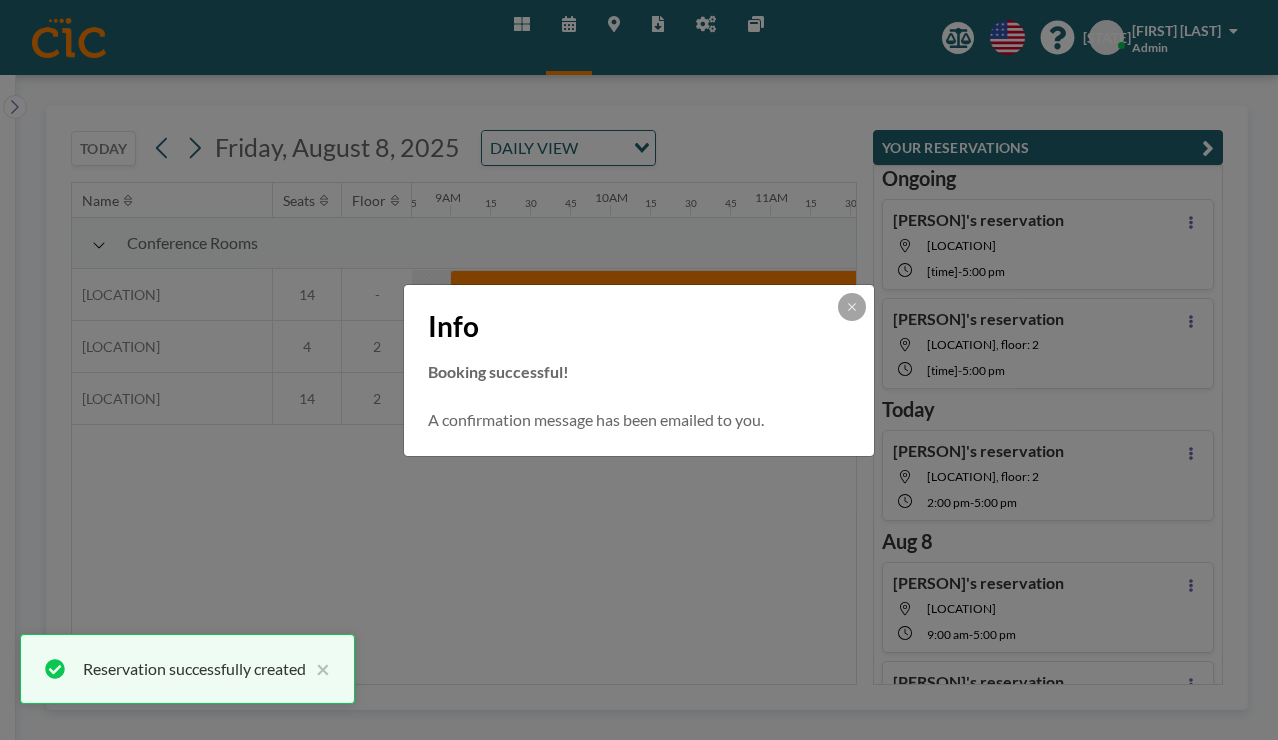 scroll, scrollTop: 0, scrollLeft: 1, axis: horizontal 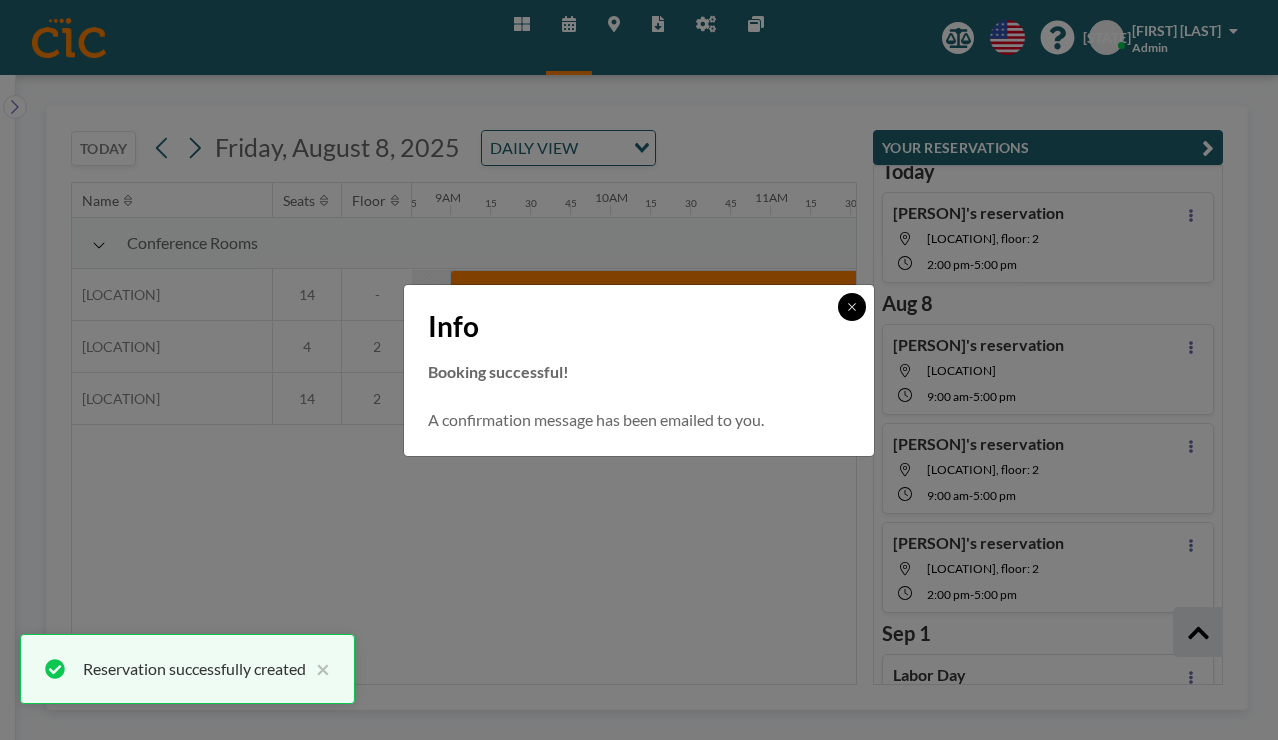 click 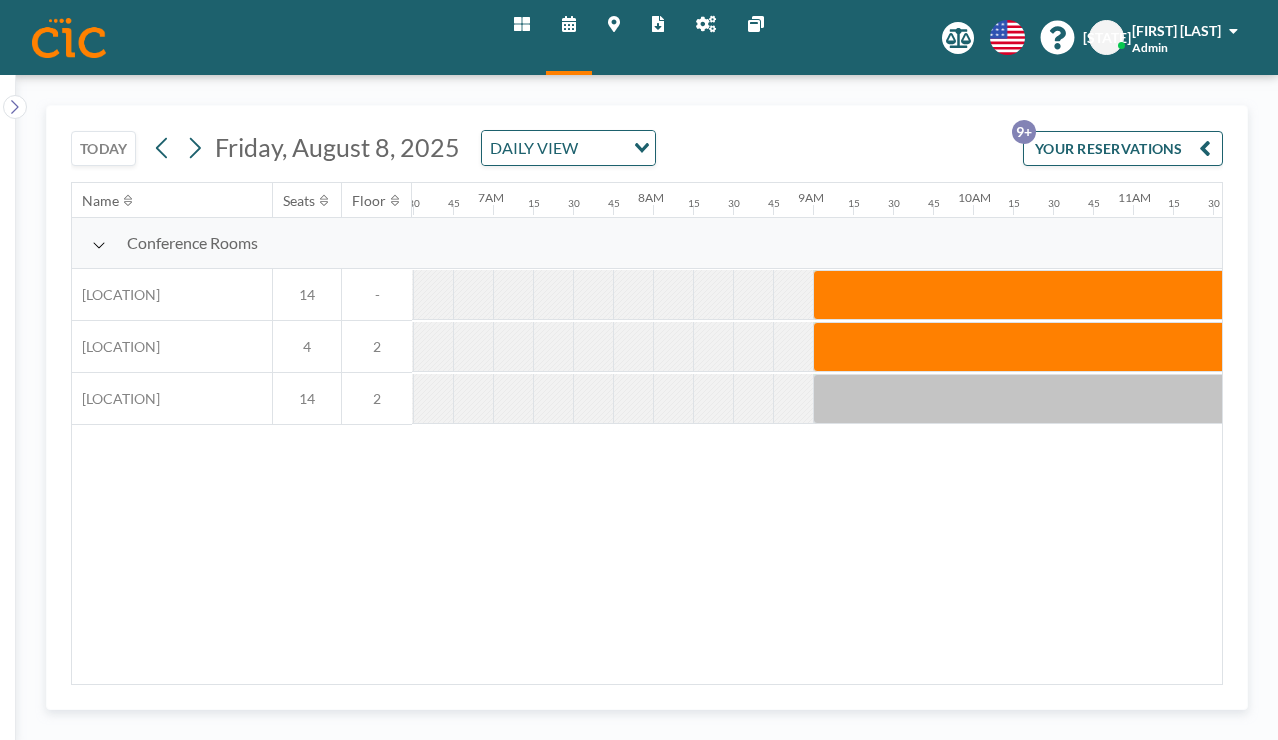 scroll, scrollTop: 0, scrollLeft: 1203, axis: horizontal 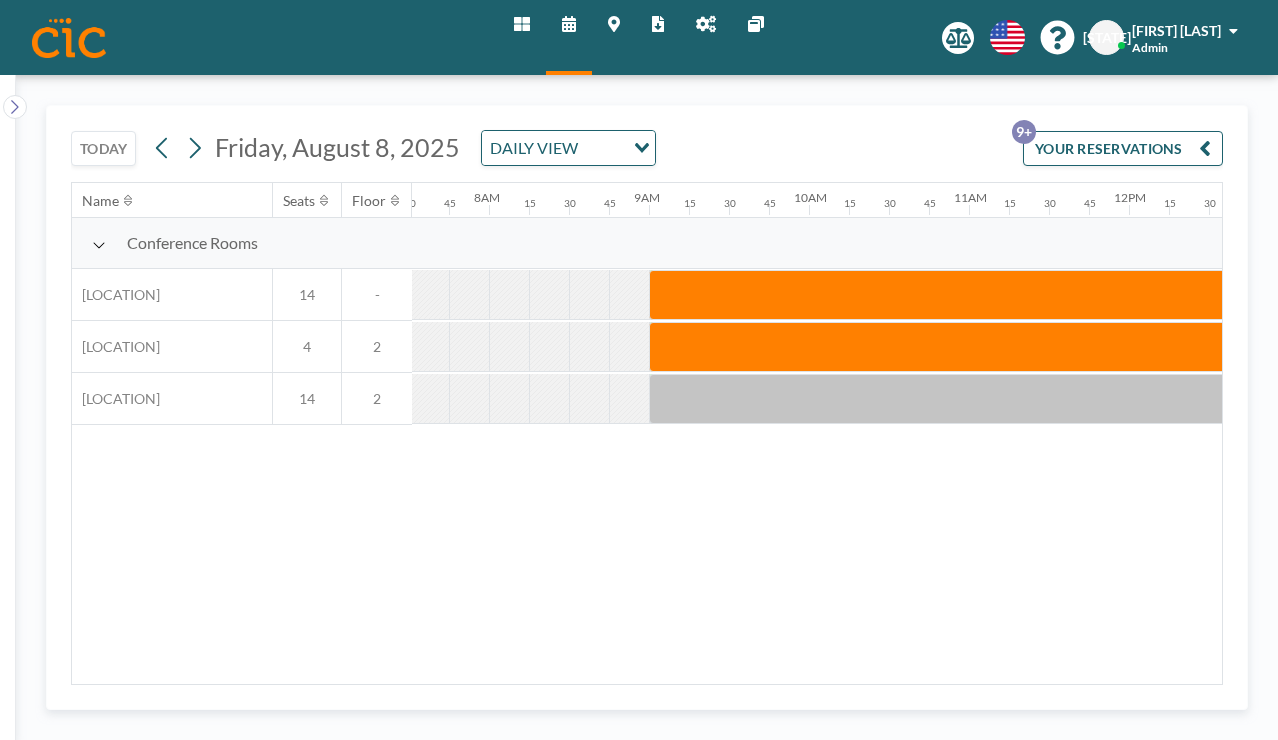 click on "TODAY" at bounding box center (103, 148) 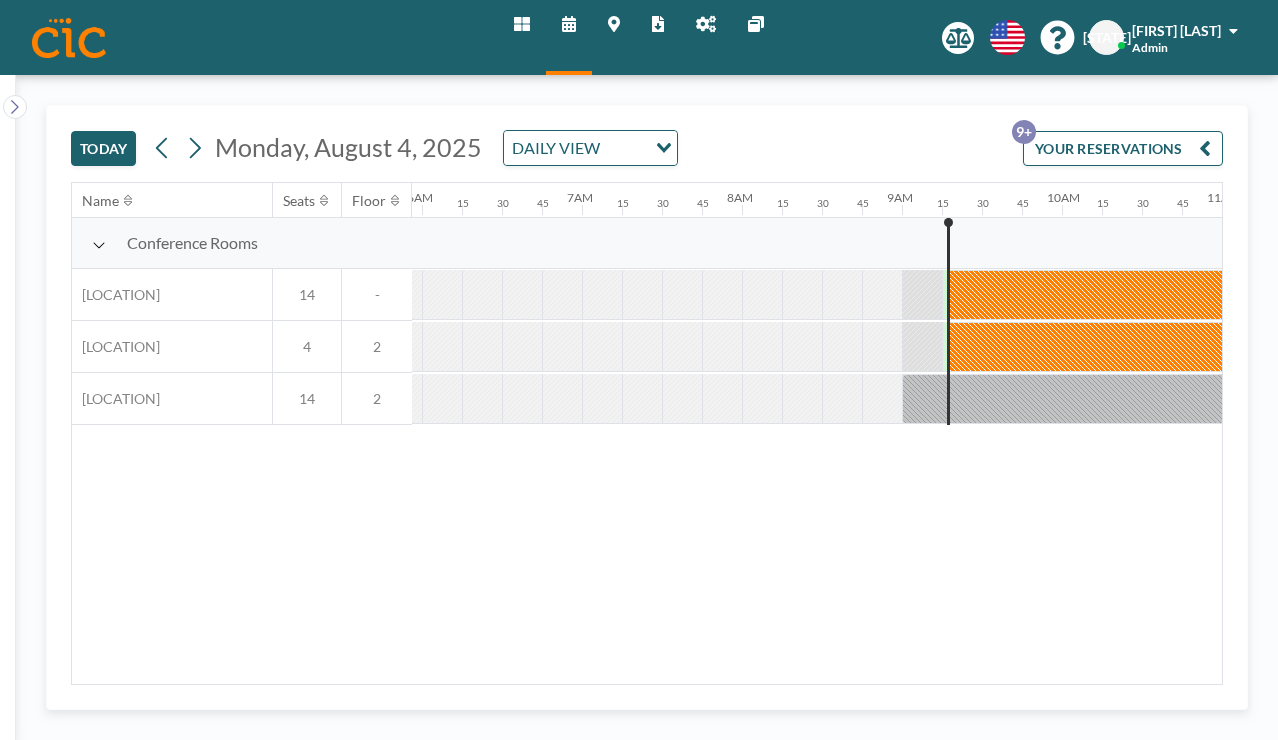 scroll, scrollTop: 0, scrollLeft: 1170, axis: horizontal 